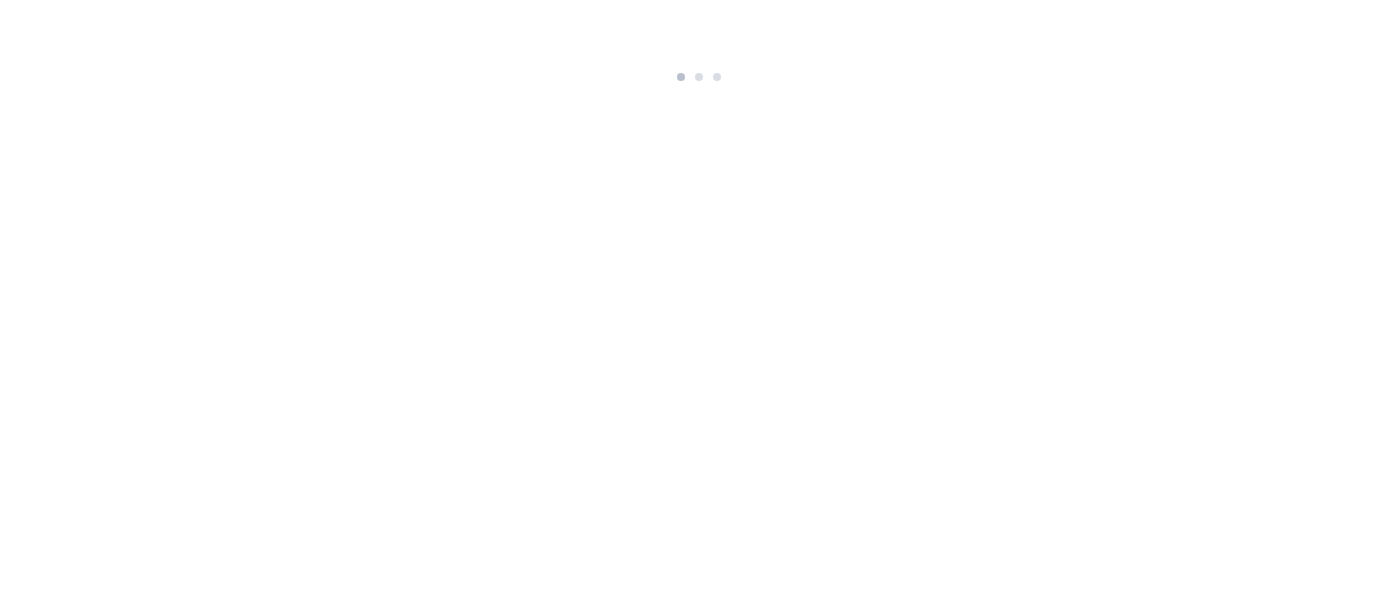 scroll, scrollTop: 0, scrollLeft: 0, axis: both 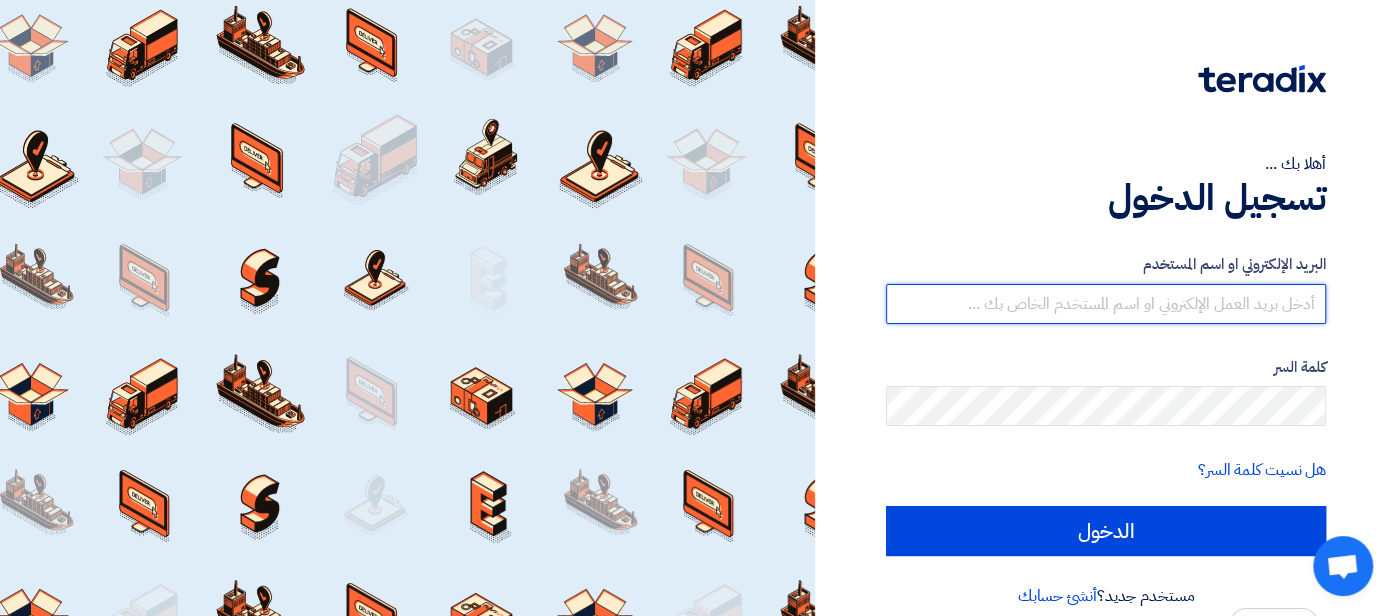 click at bounding box center (1106, 304) 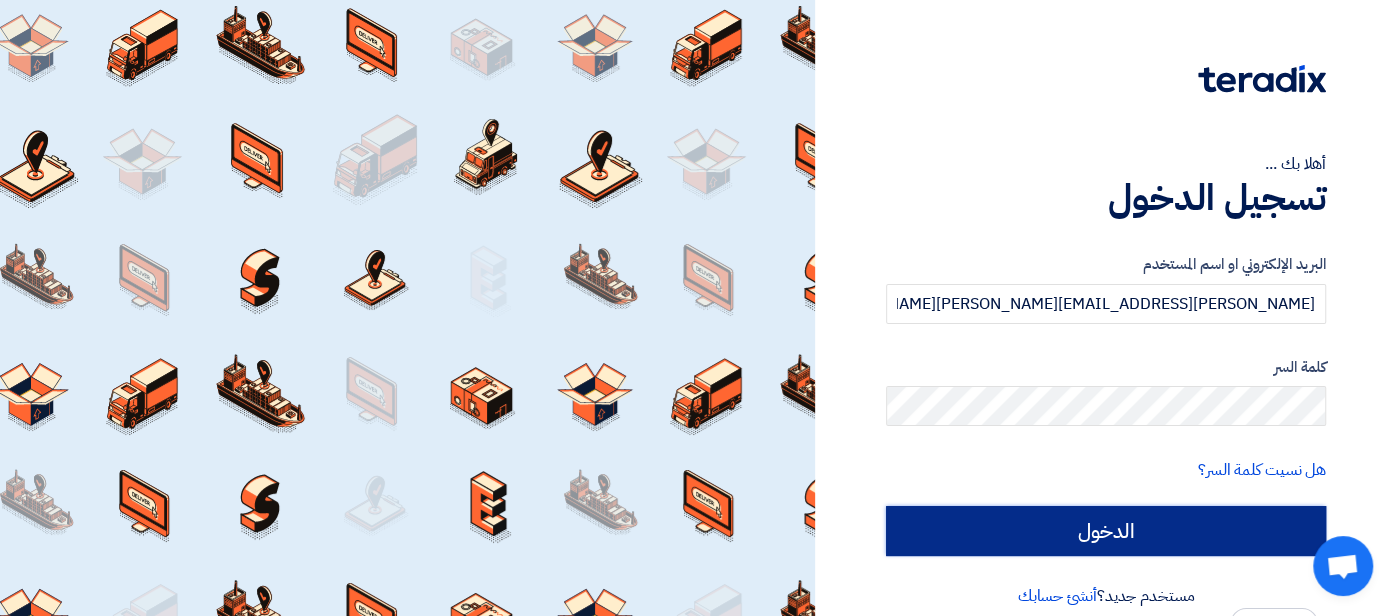 click on "الدخول" 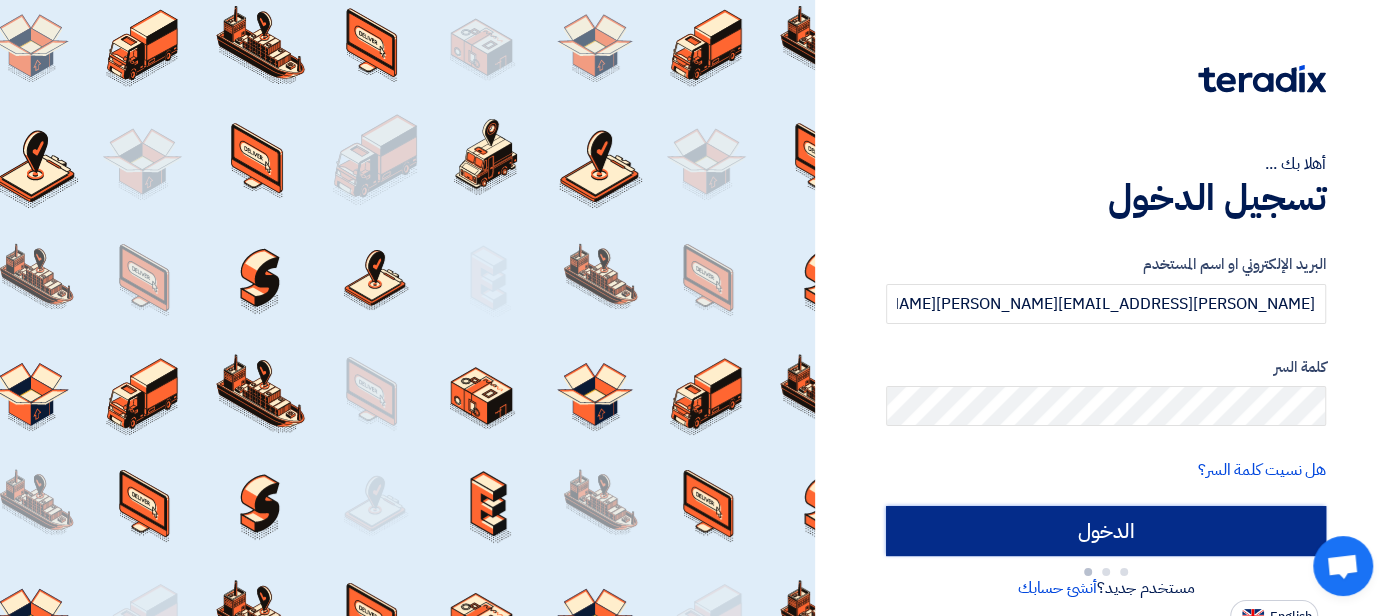 type on "Sign in" 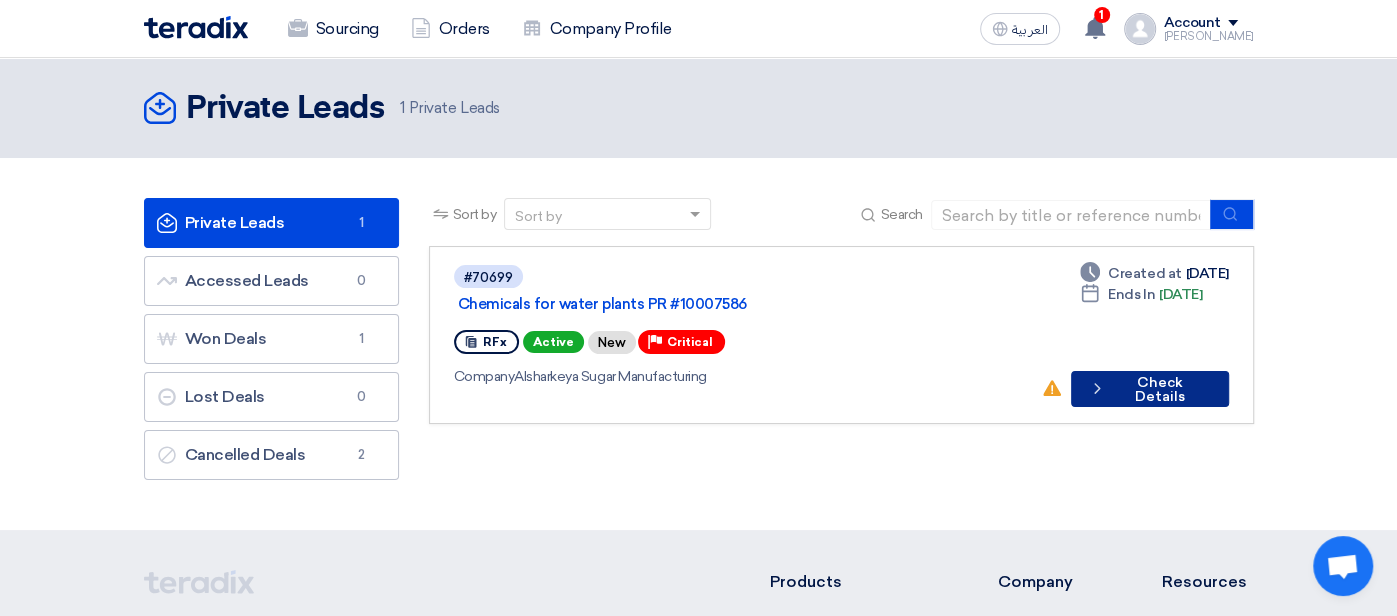 click on "Check details
Check Details" 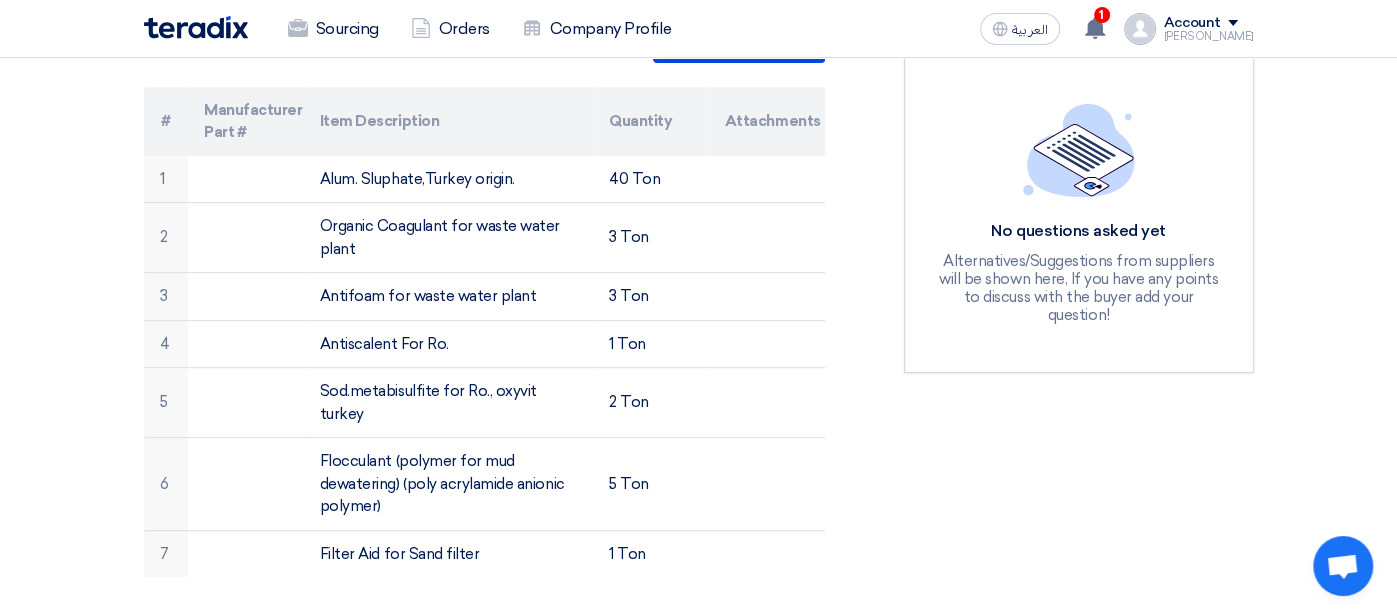 scroll, scrollTop: 460, scrollLeft: 0, axis: vertical 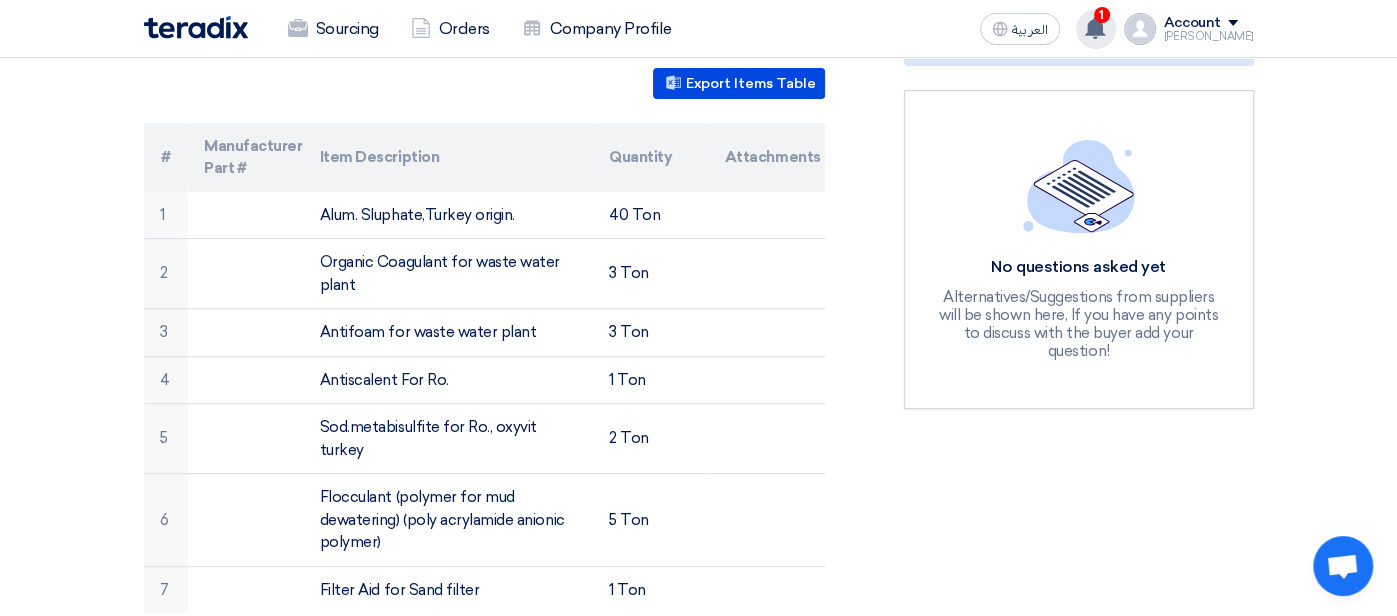 click 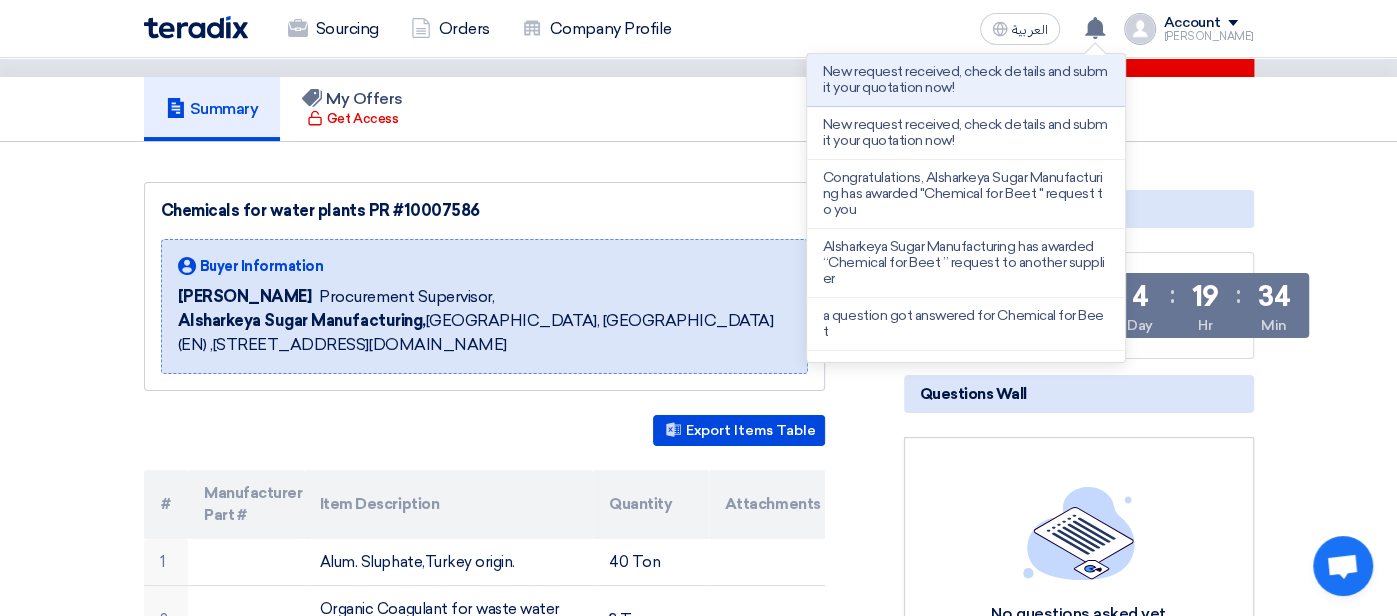scroll, scrollTop: 0, scrollLeft: 0, axis: both 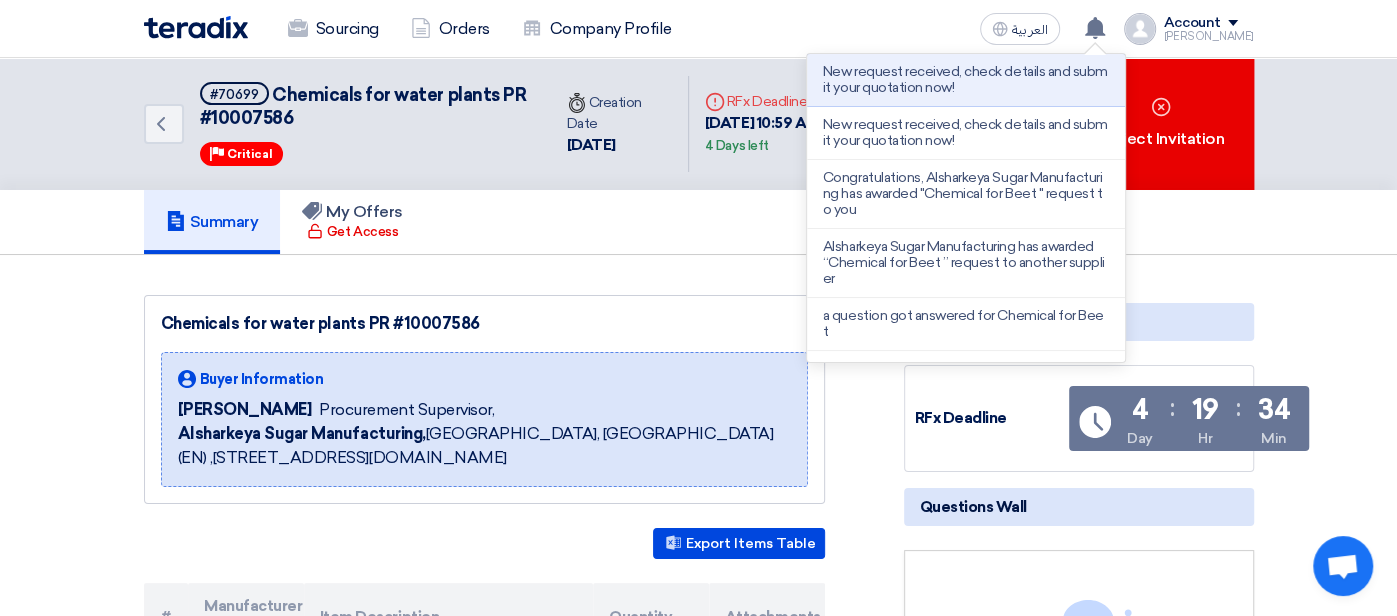 click on "Chemicals for water plants PR #10007586
Buyer Information
Ahmed Elgalad
Procurement  Supervisor,
Alsharkeya Sugar Manufacturing,  Cairo, Egypt (EN)
,Ankara Street, Cairo Complex, Bureau 2, 6th Floor, Sheraton Heliopolis, Cairo, Egypt, P.O.Box 11799
Export Items Table
#
Quantity" 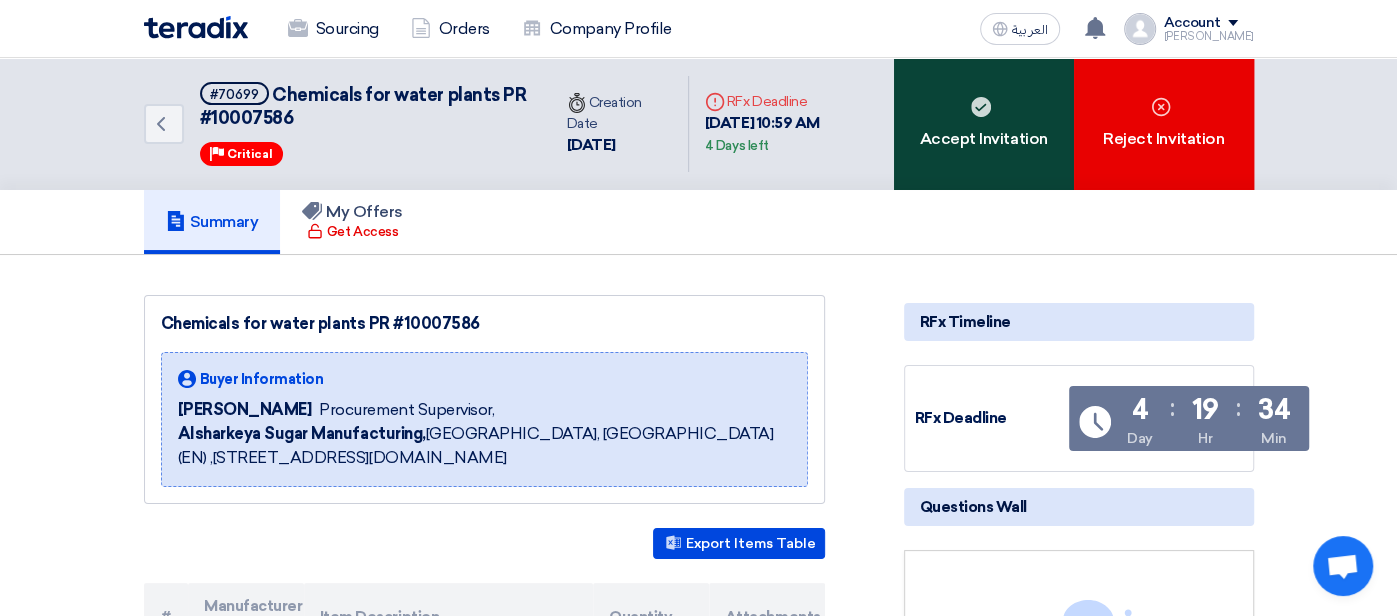 click on "Accept Invitation" 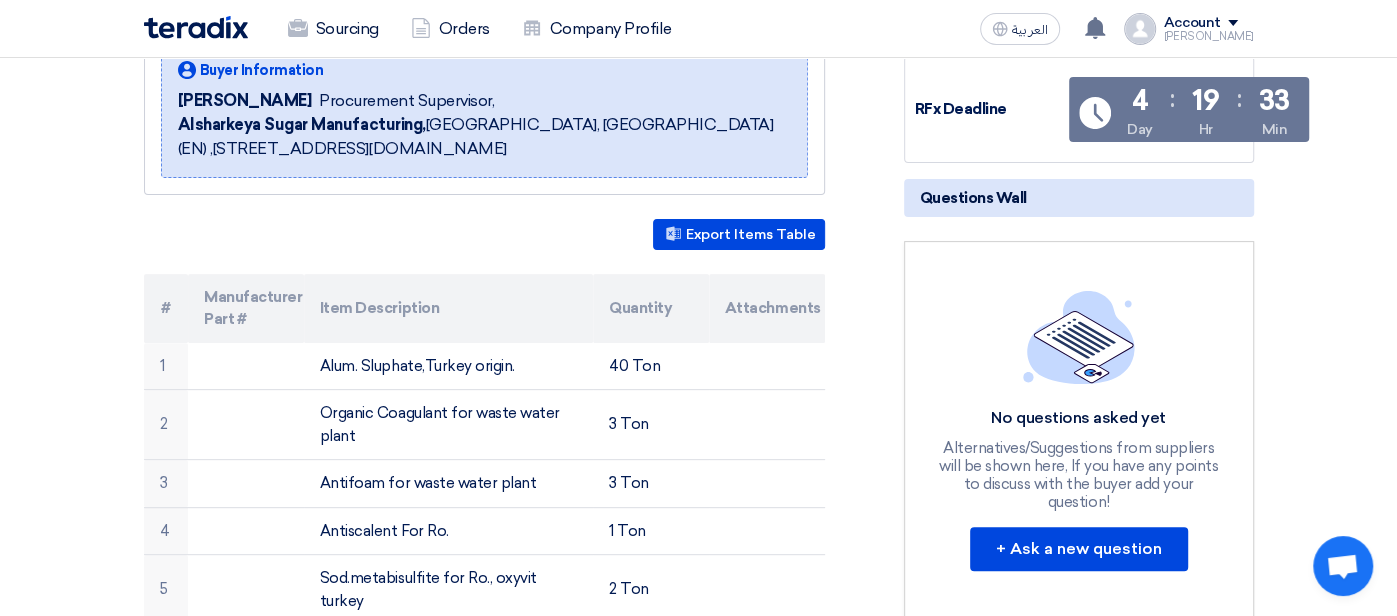 scroll, scrollTop: 0, scrollLeft: 0, axis: both 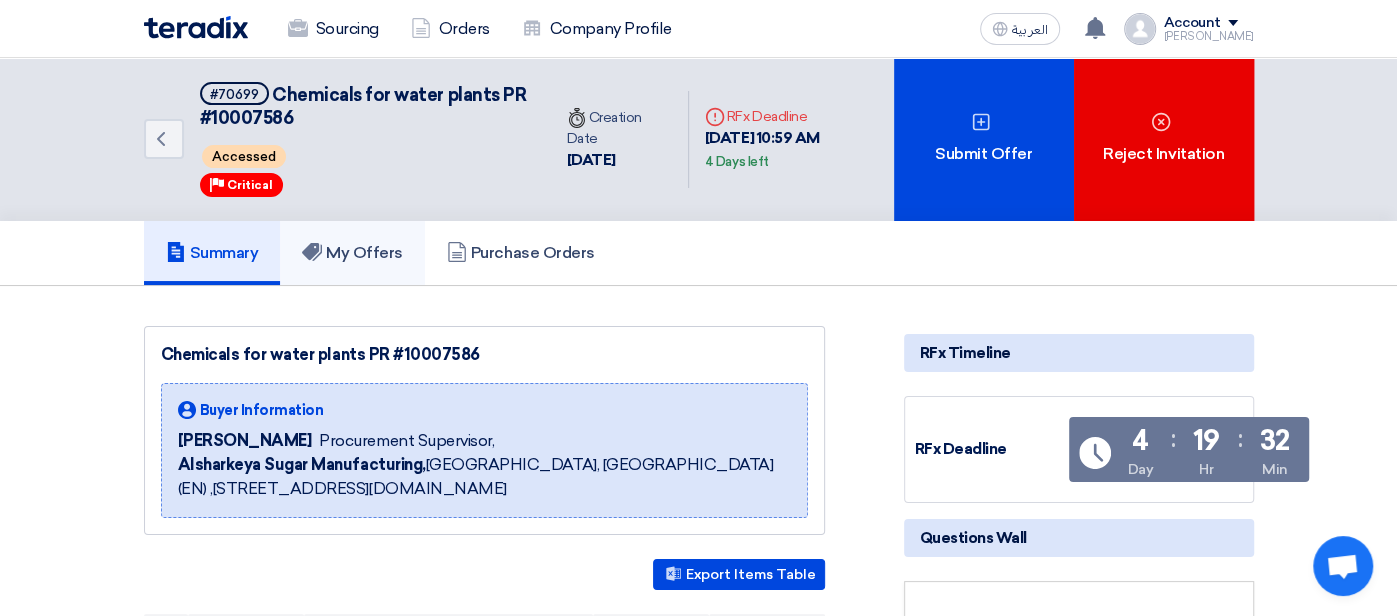 click on "My Offers" 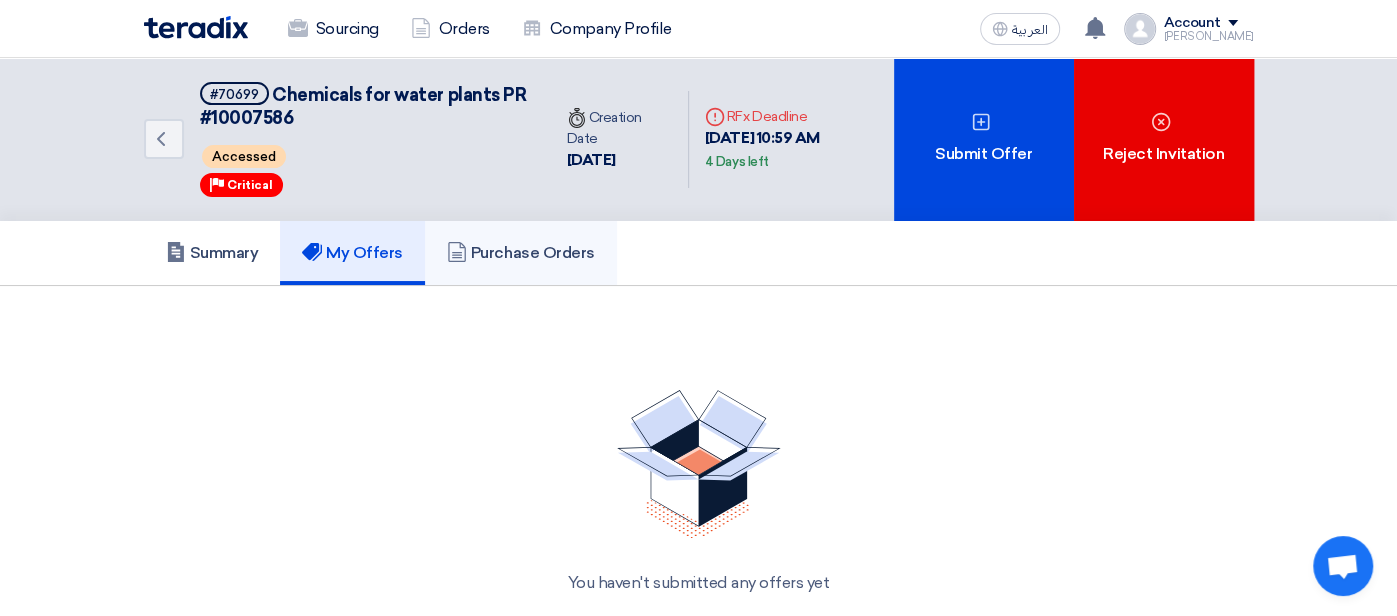 click on "Purchase Orders" 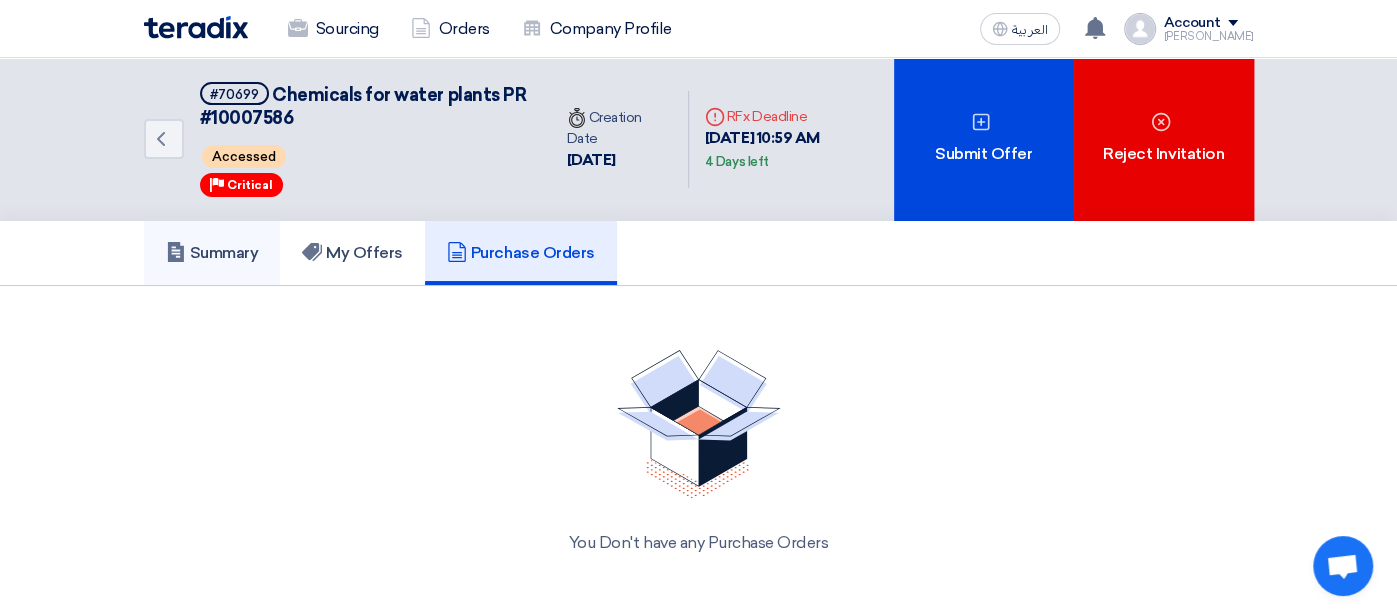 click on "Summary" 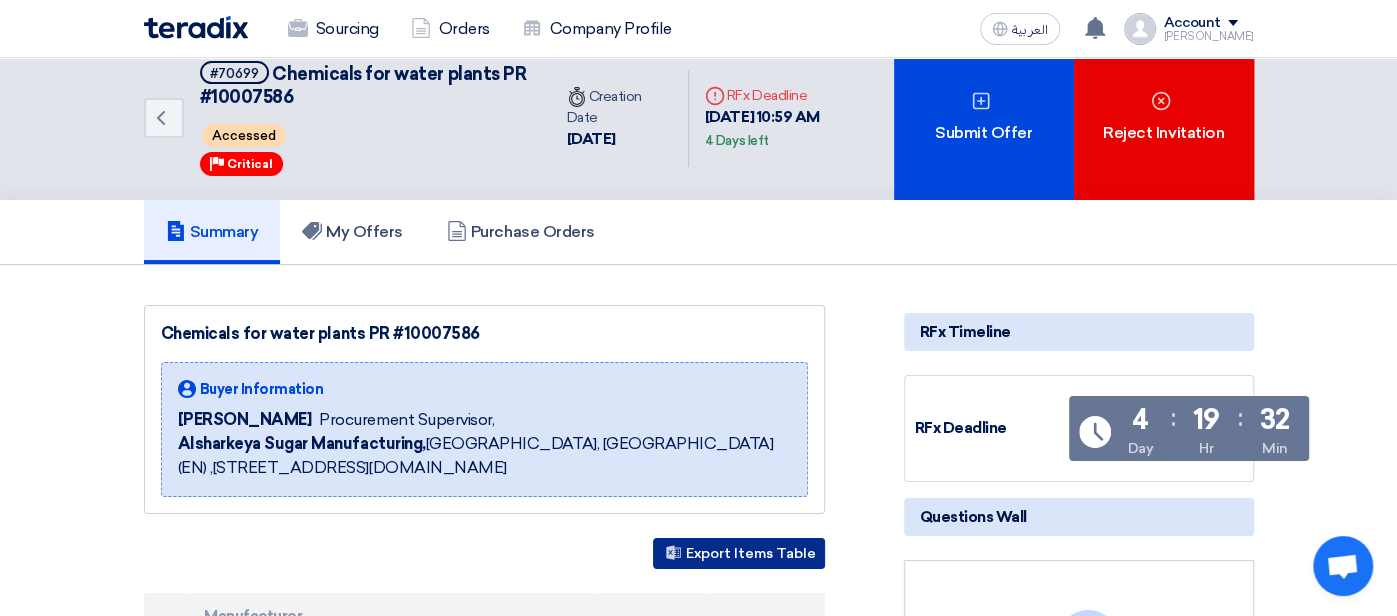 scroll, scrollTop: 31, scrollLeft: 0, axis: vertical 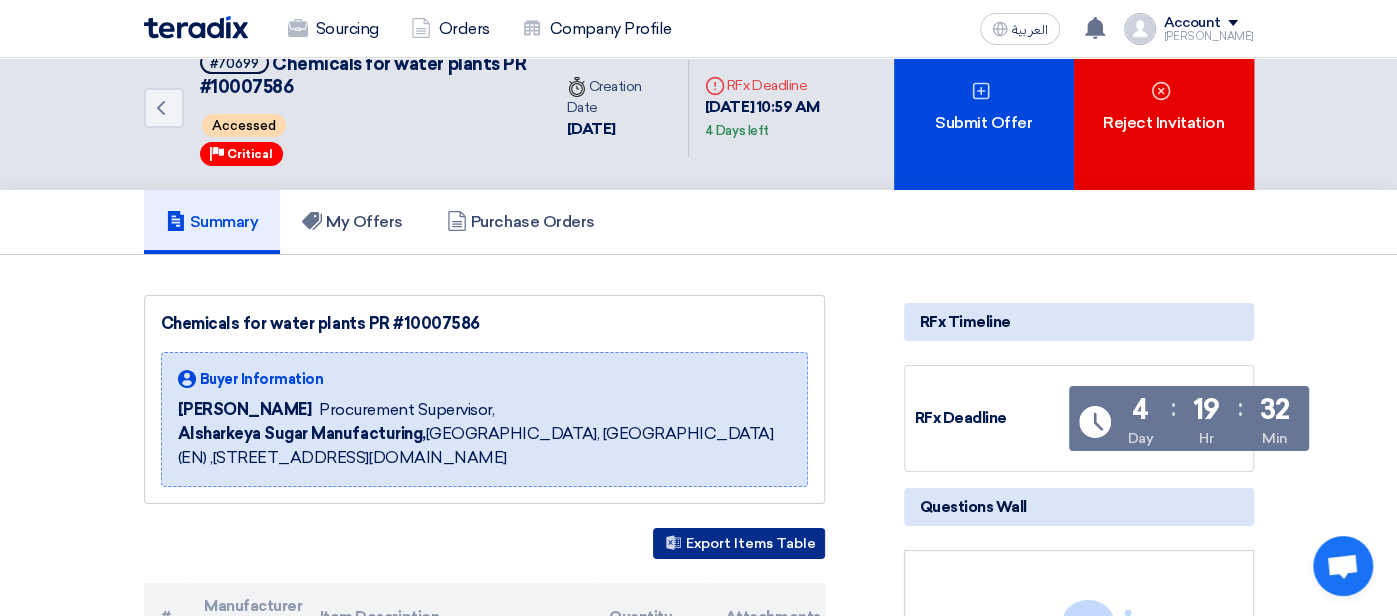 click on "Export Items Table" 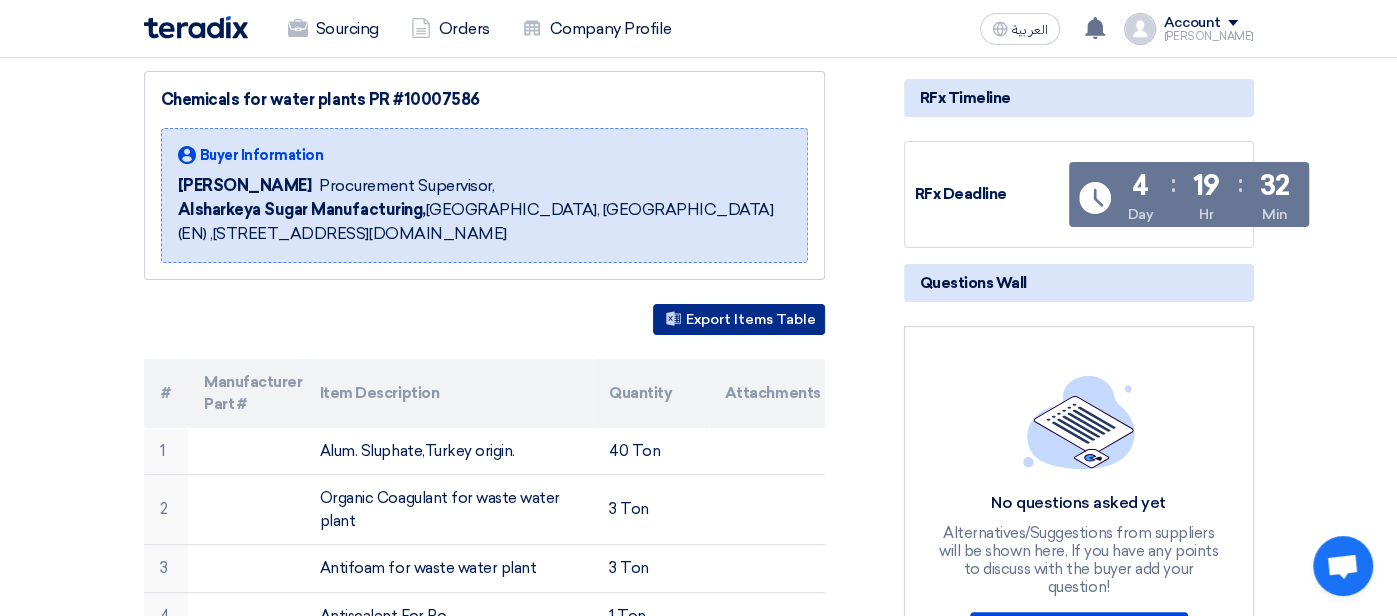scroll, scrollTop: 311, scrollLeft: 0, axis: vertical 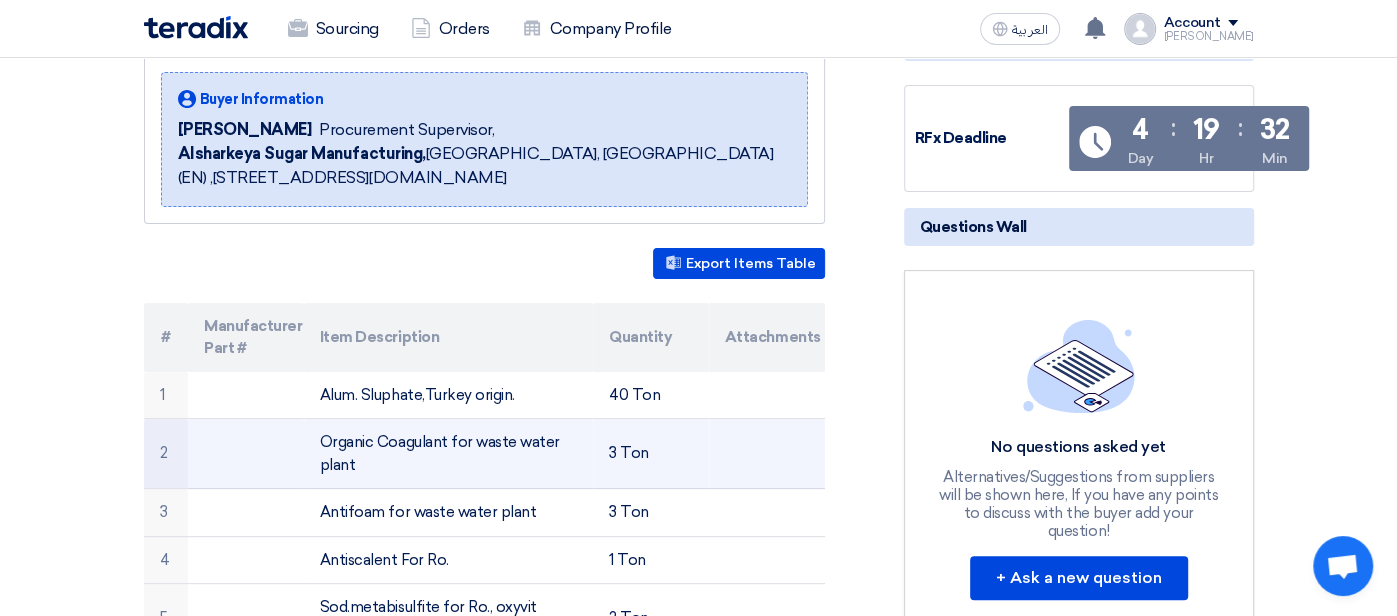 drag, startPoint x: 371, startPoint y: 463, endPoint x: 302, endPoint y: 444, distance: 71.568146 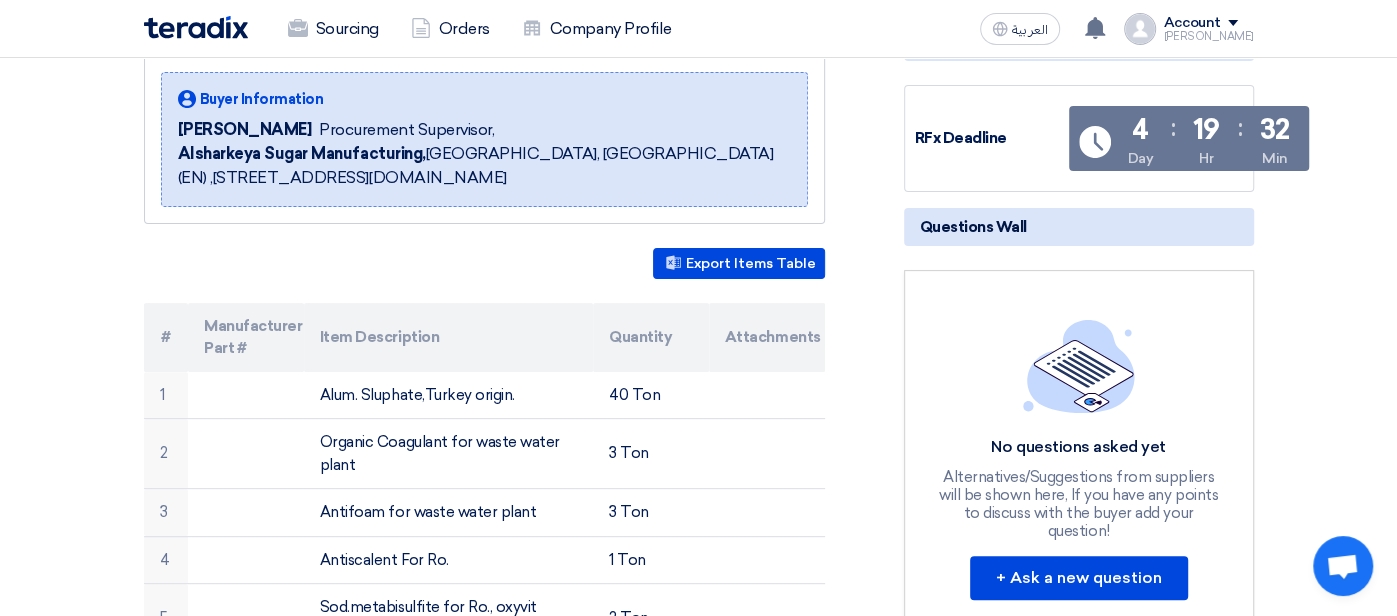 click on "Chemicals for water plants PR #10007586
Buyer Information
Ahmed Elgalad
Procurement  Supervisor,
Alsharkeya Sugar Manufacturing,  Cairo, Egypt (EN)
,Ankara Street, Cairo Complex, Bureau 2, 6th Floor, Sheraton Heliopolis, Cairo, Egypt, P.O.Box 11799
Export Items Table
#
Manufacturer Part #
Item Description
Quantity Attachments" 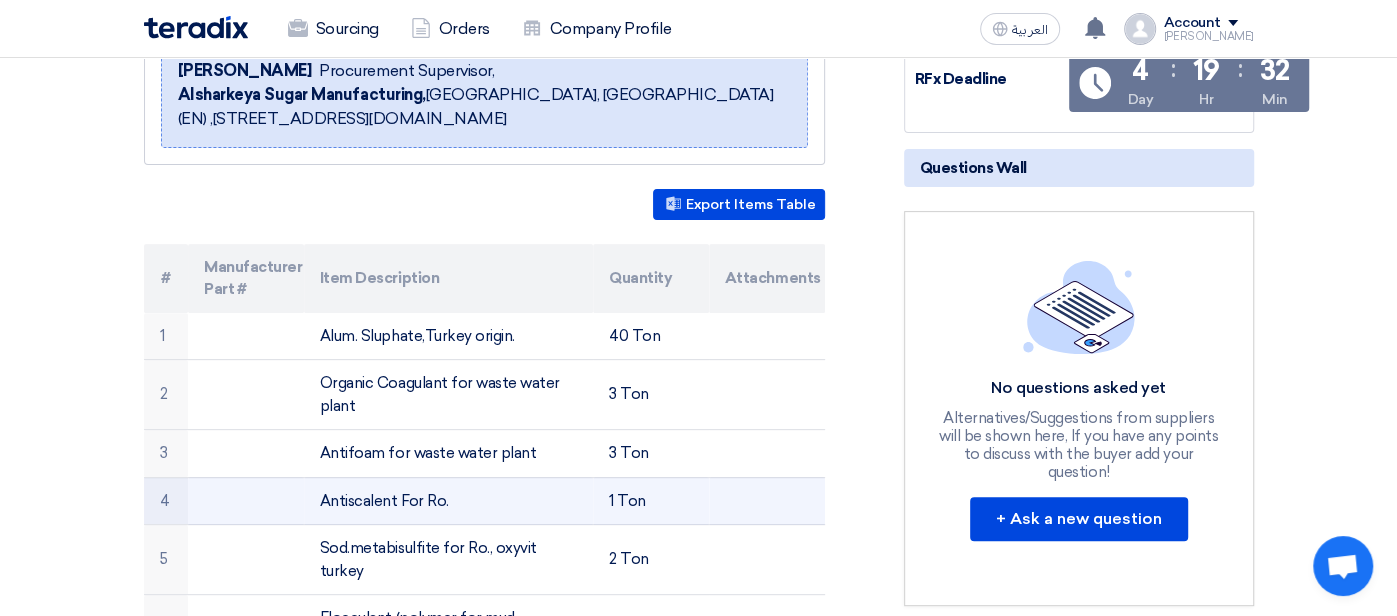scroll, scrollTop: 383, scrollLeft: 0, axis: vertical 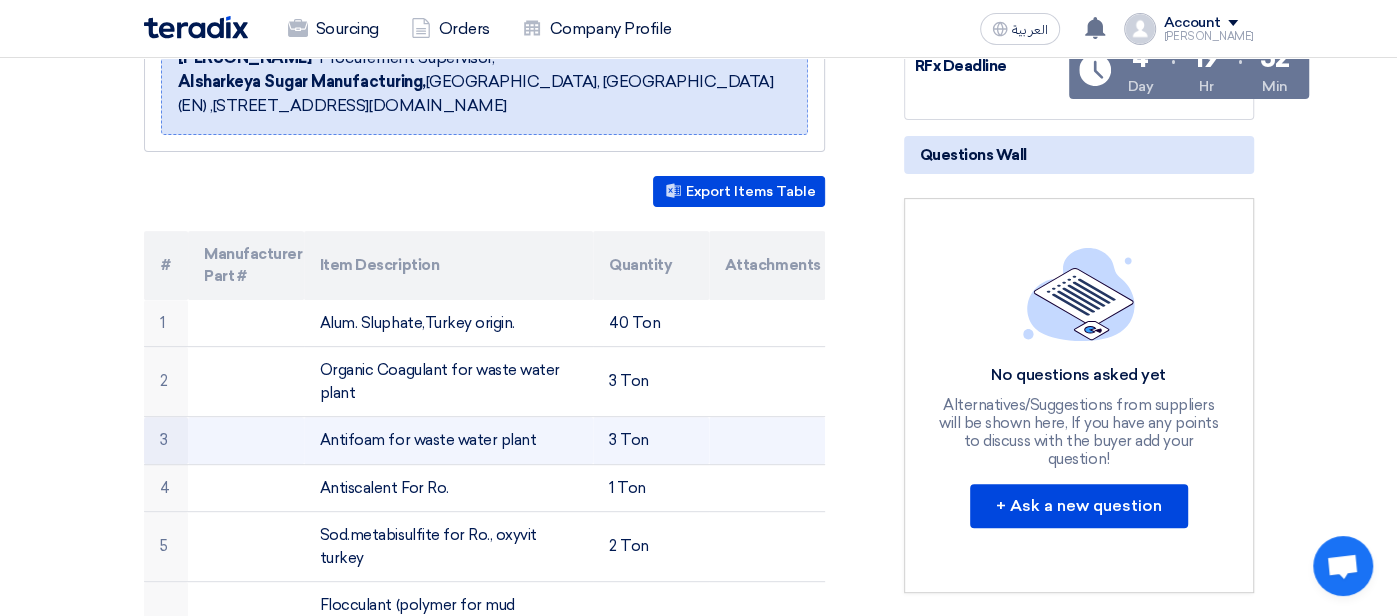 drag, startPoint x: 546, startPoint y: 442, endPoint x: 248, endPoint y: 445, distance: 298.0151 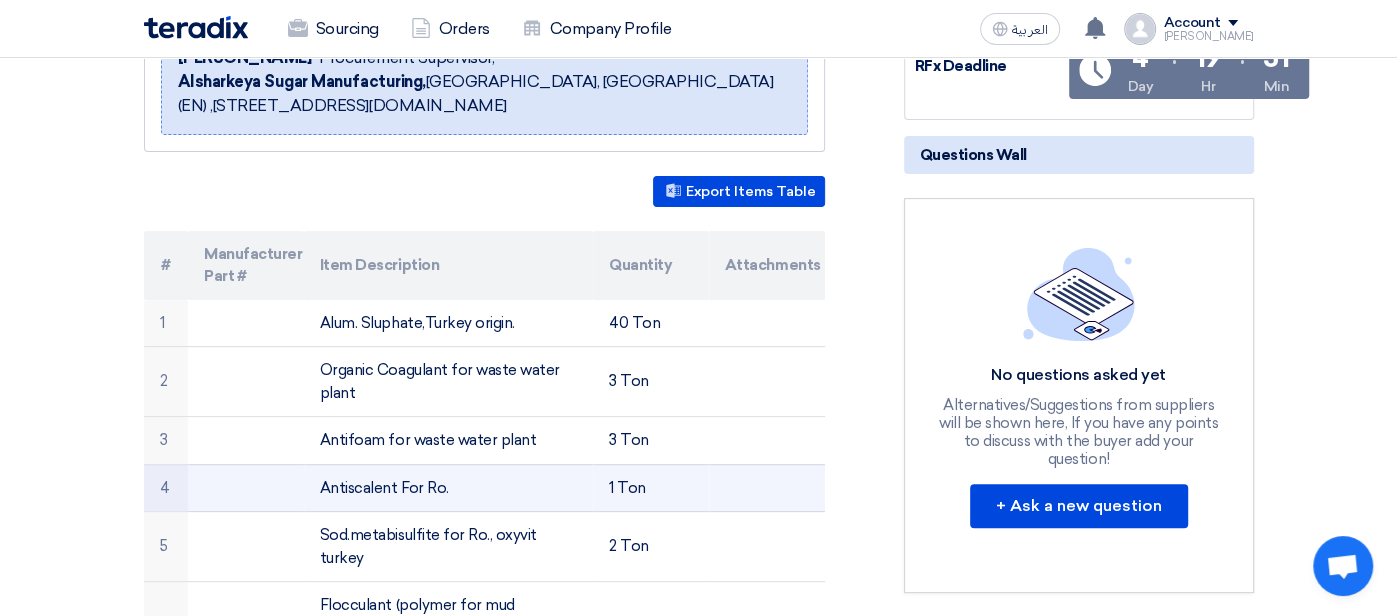 drag, startPoint x: 472, startPoint y: 473, endPoint x: 296, endPoint y: 469, distance: 176.04546 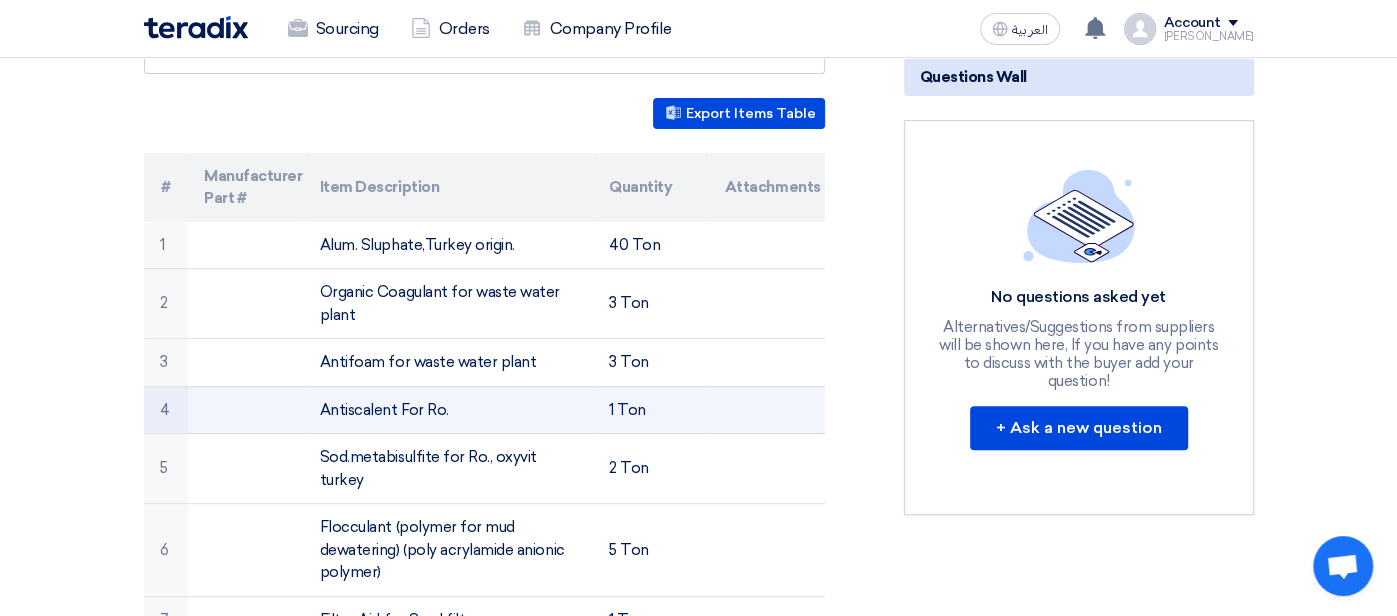 scroll, scrollTop: 509, scrollLeft: 0, axis: vertical 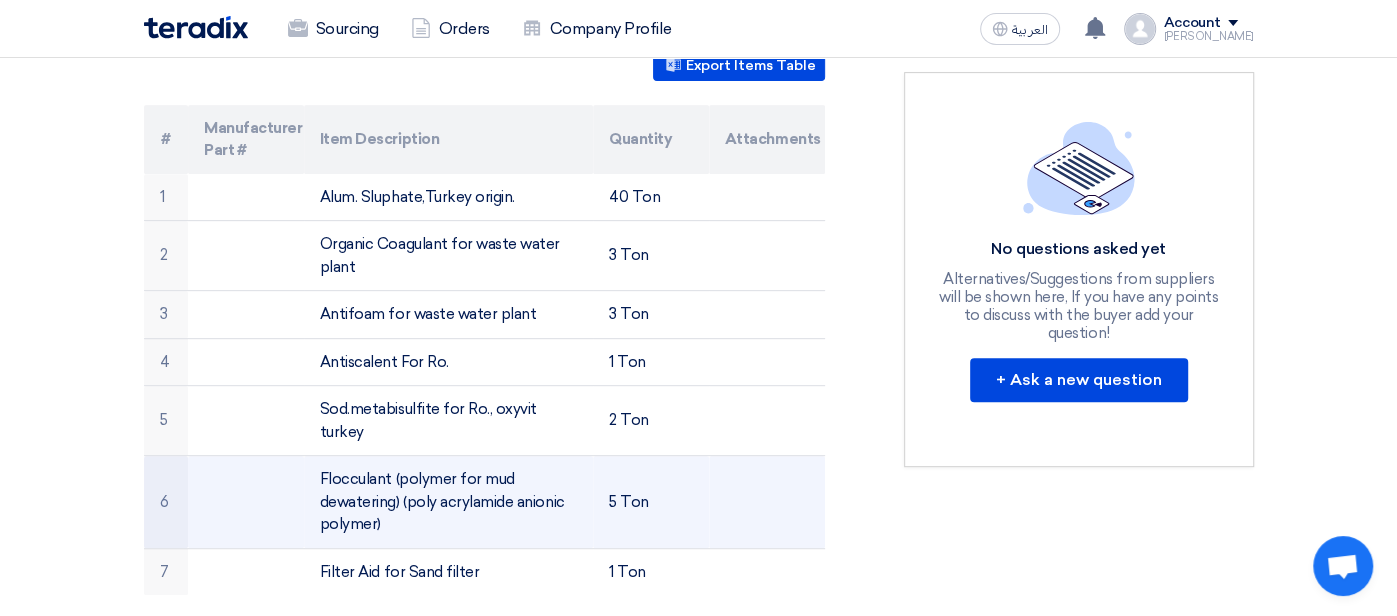 drag, startPoint x: 410, startPoint y: 489, endPoint x: 346, endPoint y: 448, distance: 76.00658 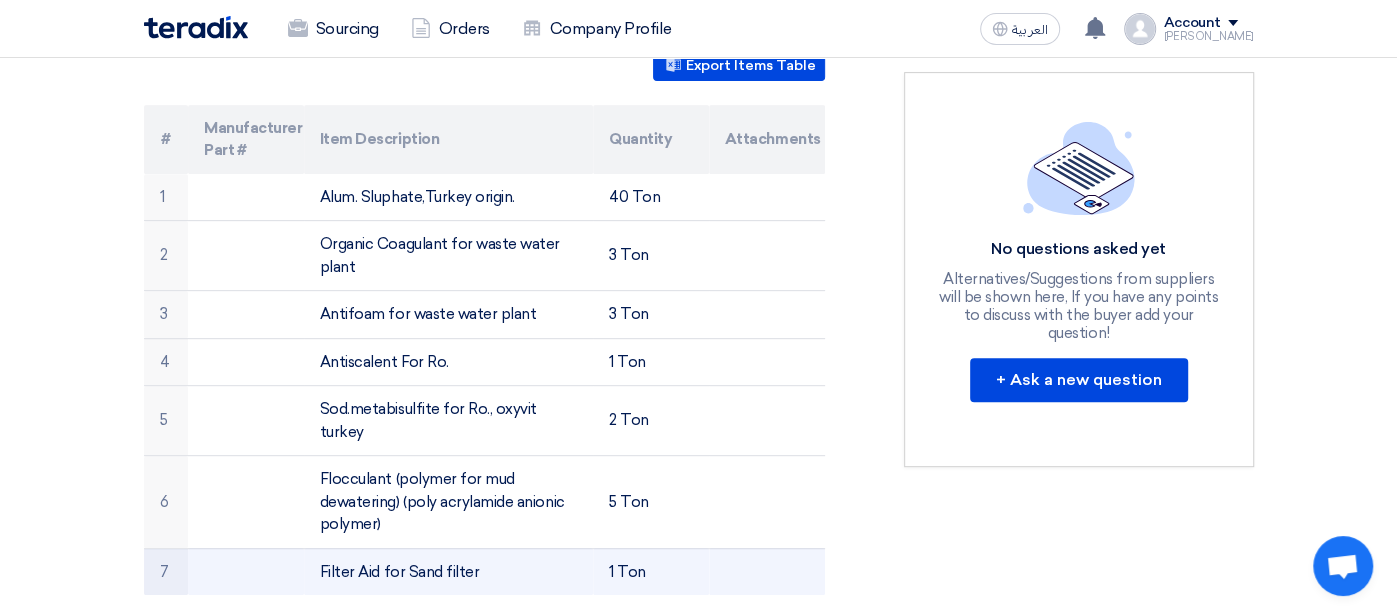 drag, startPoint x: 463, startPoint y: 545, endPoint x: 297, endPoint y: 542, distance: 166.0271 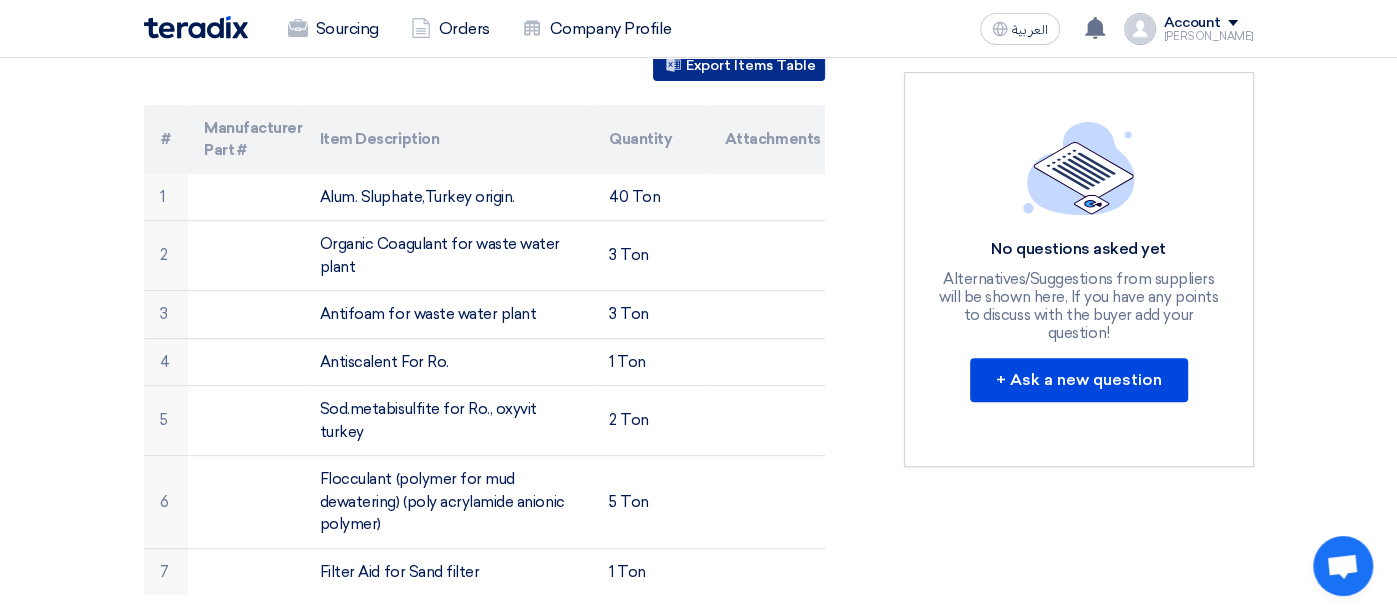 click on "Export Items Table" 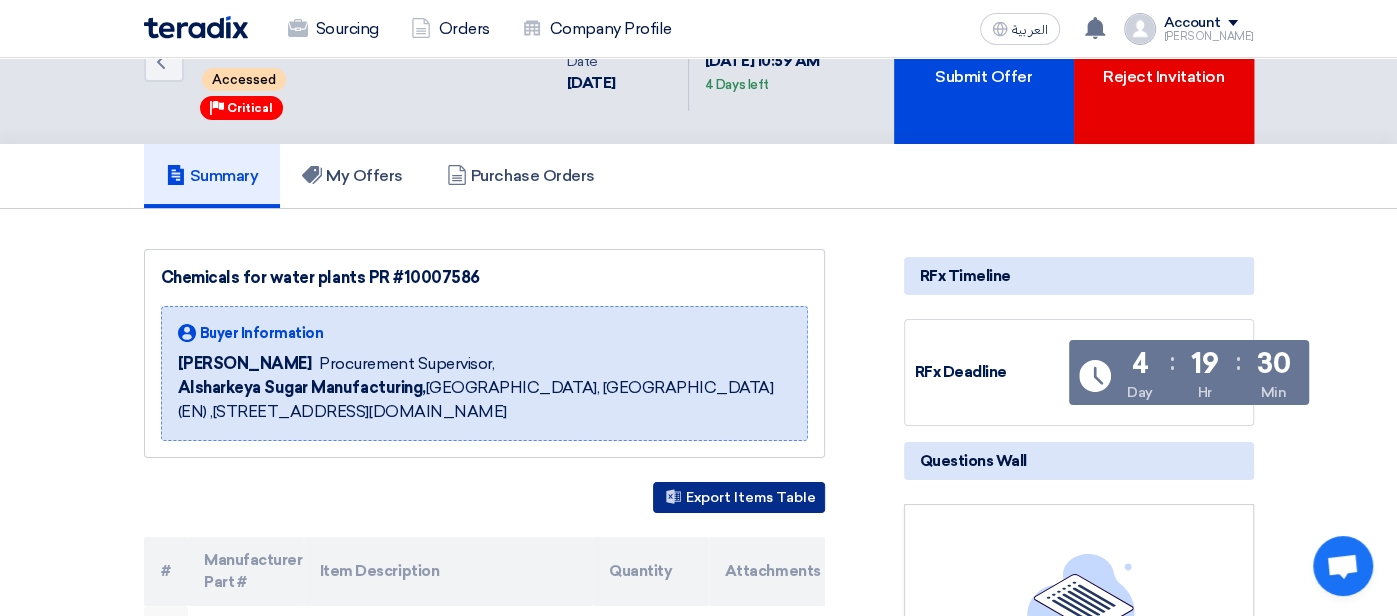 scroll, scrollTop: 0, scrollLeft: 0, axis: both 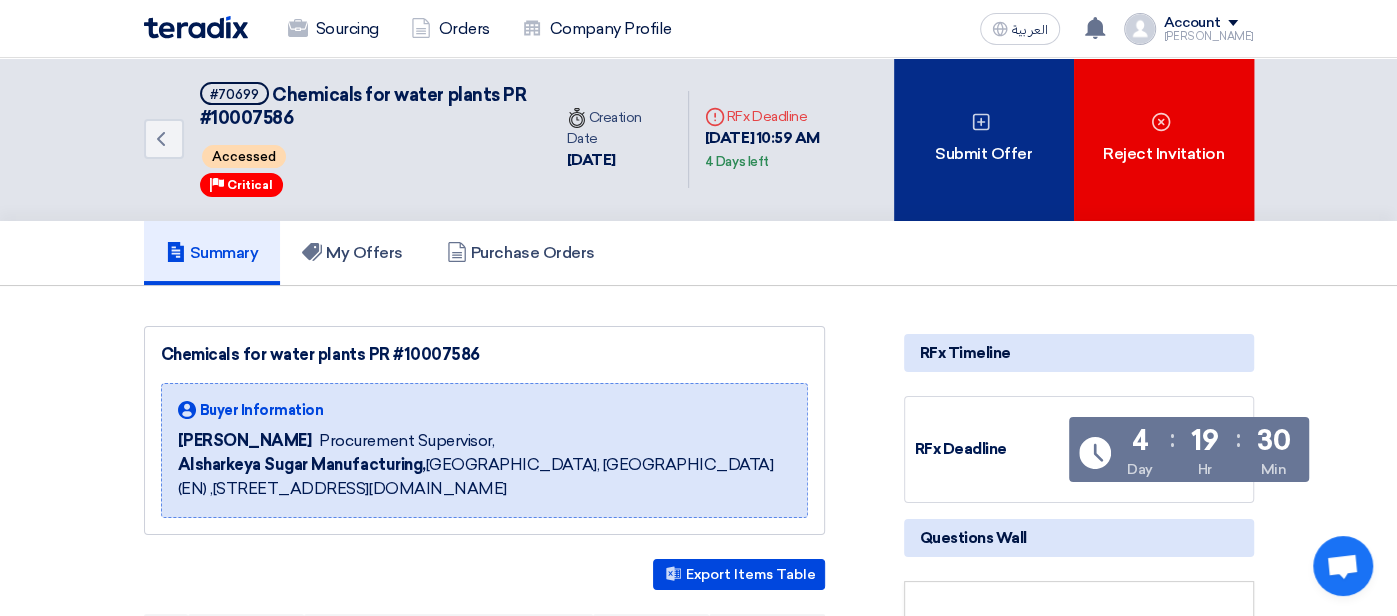 click 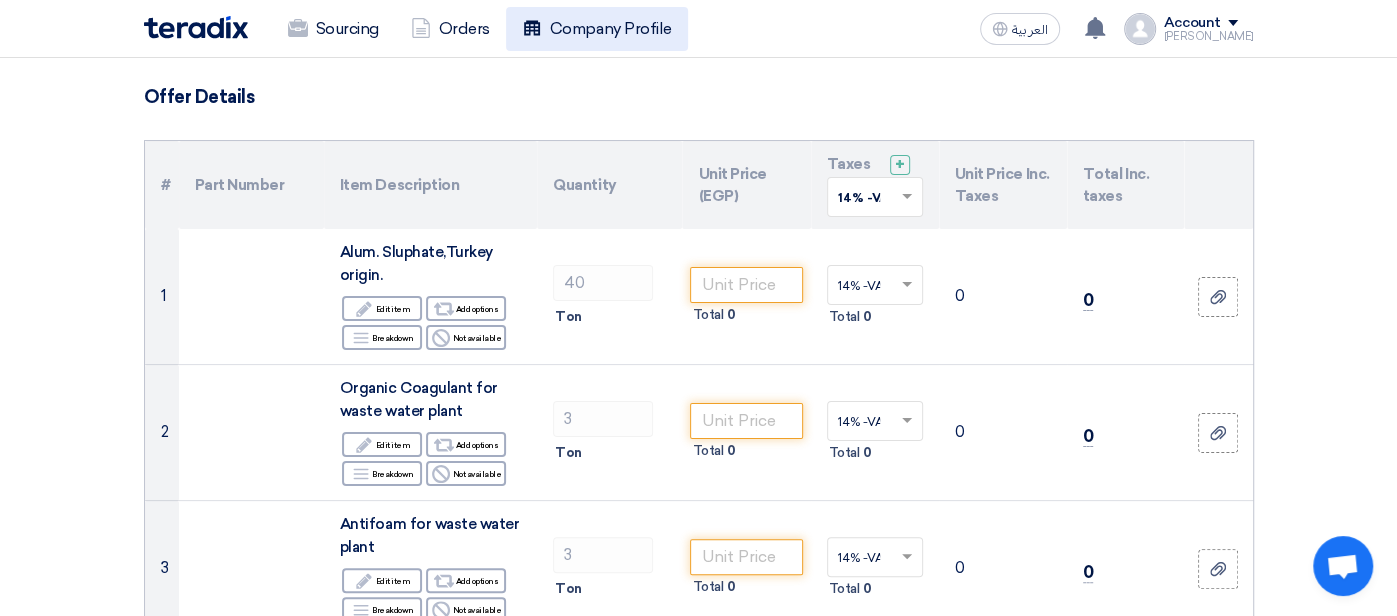 scroll, scrollTop: 0, scrollLeft: 0, axis: both 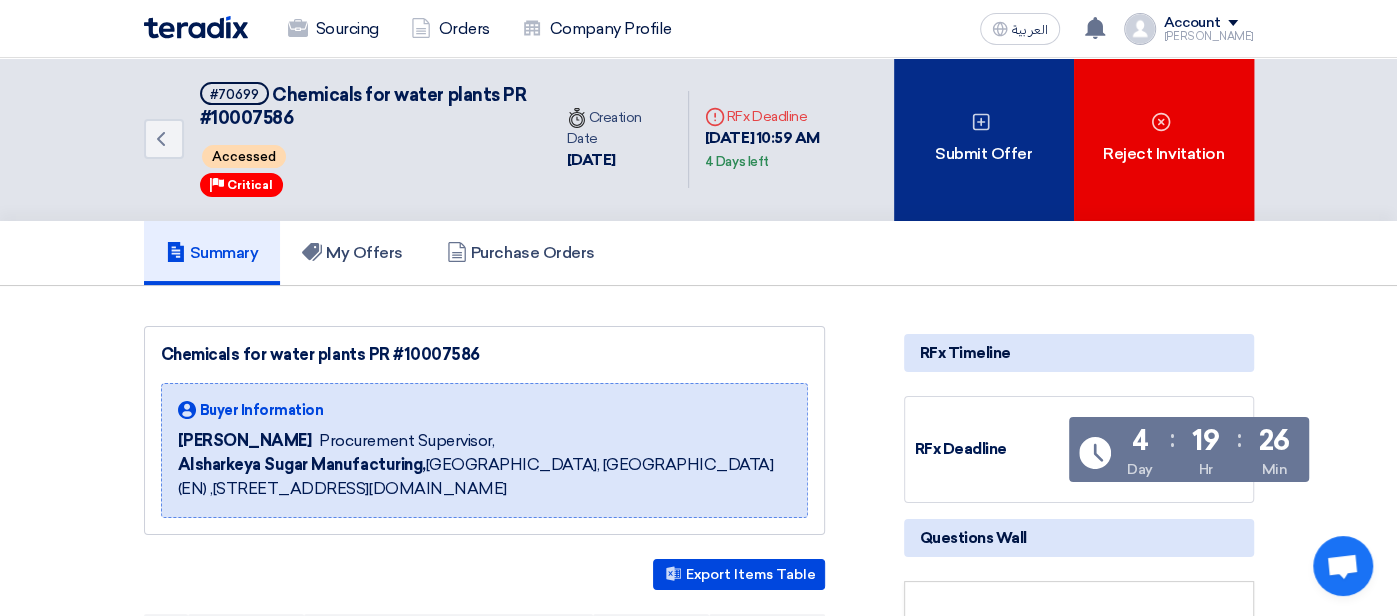 click 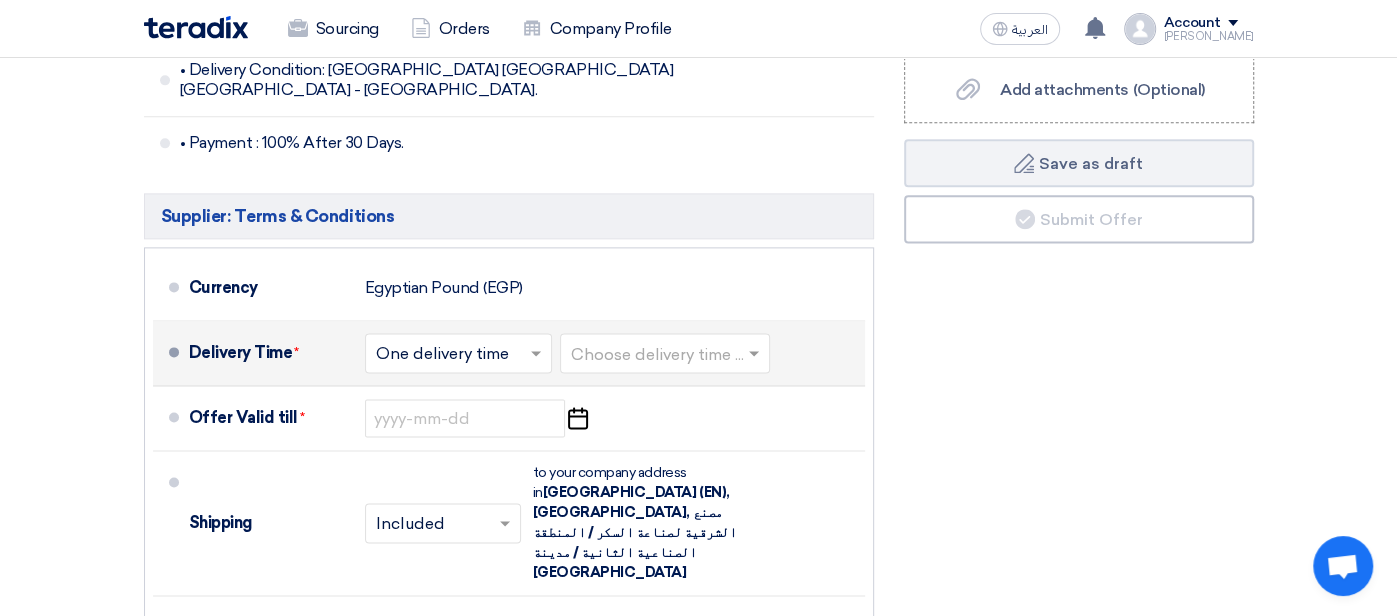 scroll, scrollTop: 1700, scrollLeft: 0, axis: vertical 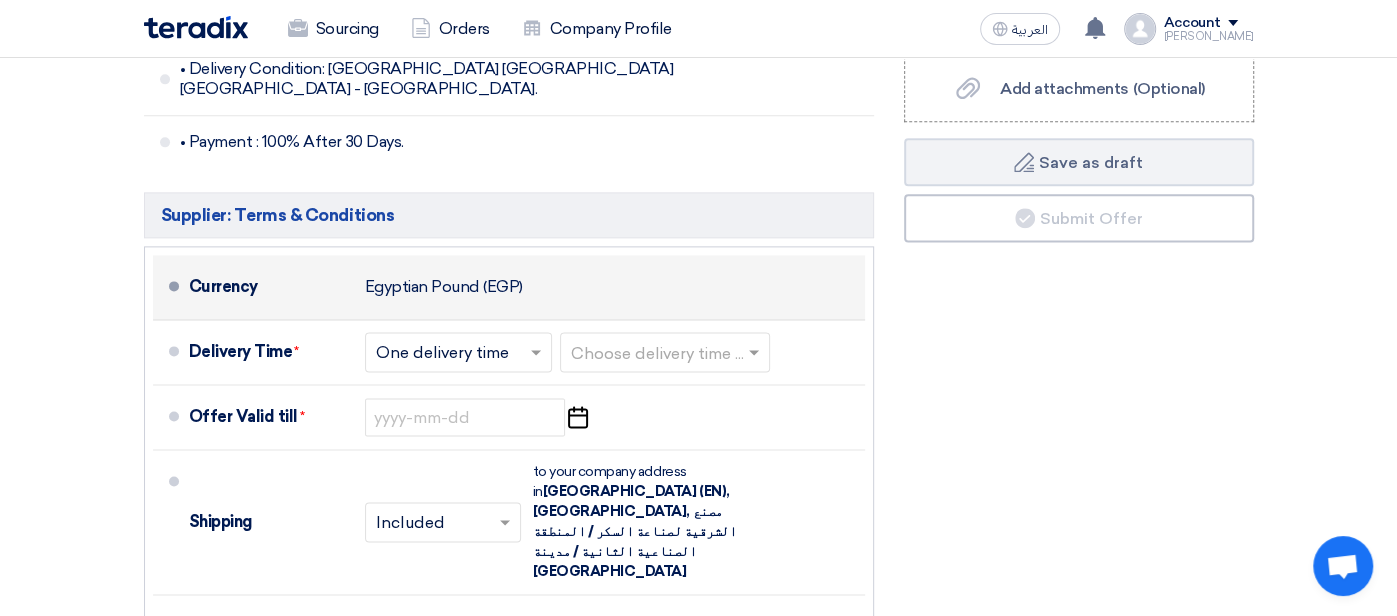 click on "Egyptian Pound (EGP)" 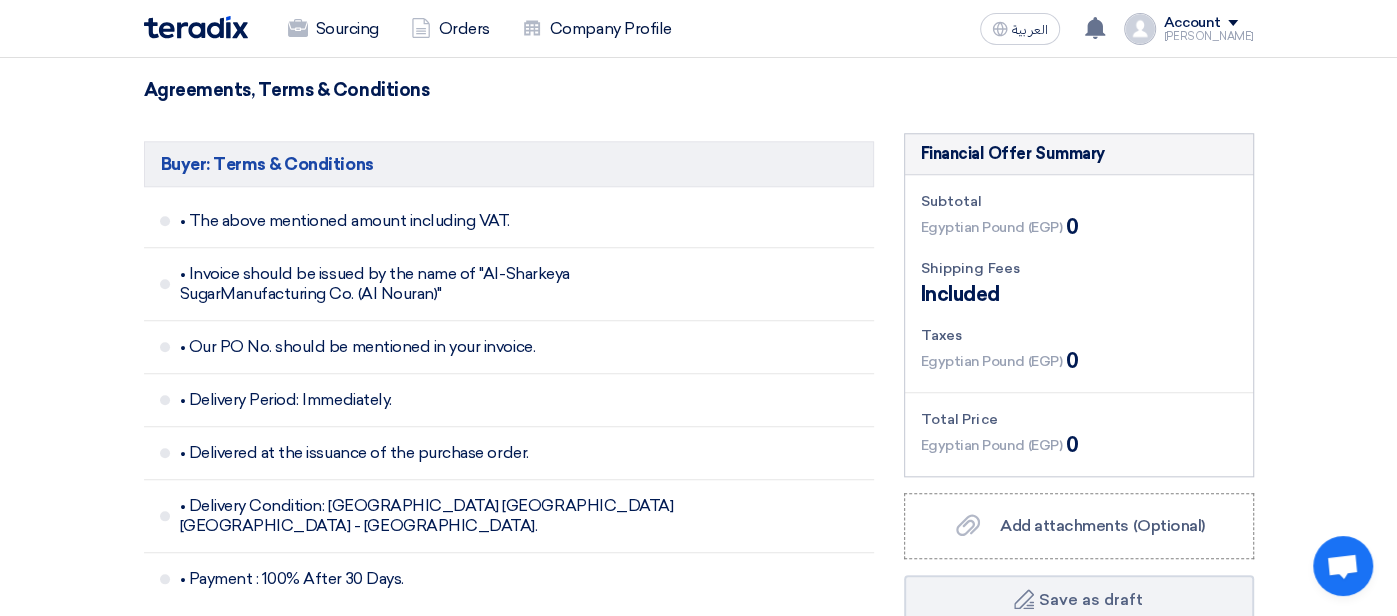 scroll, scrollTop: 1260, scrollLeft: 0, axis: vertical 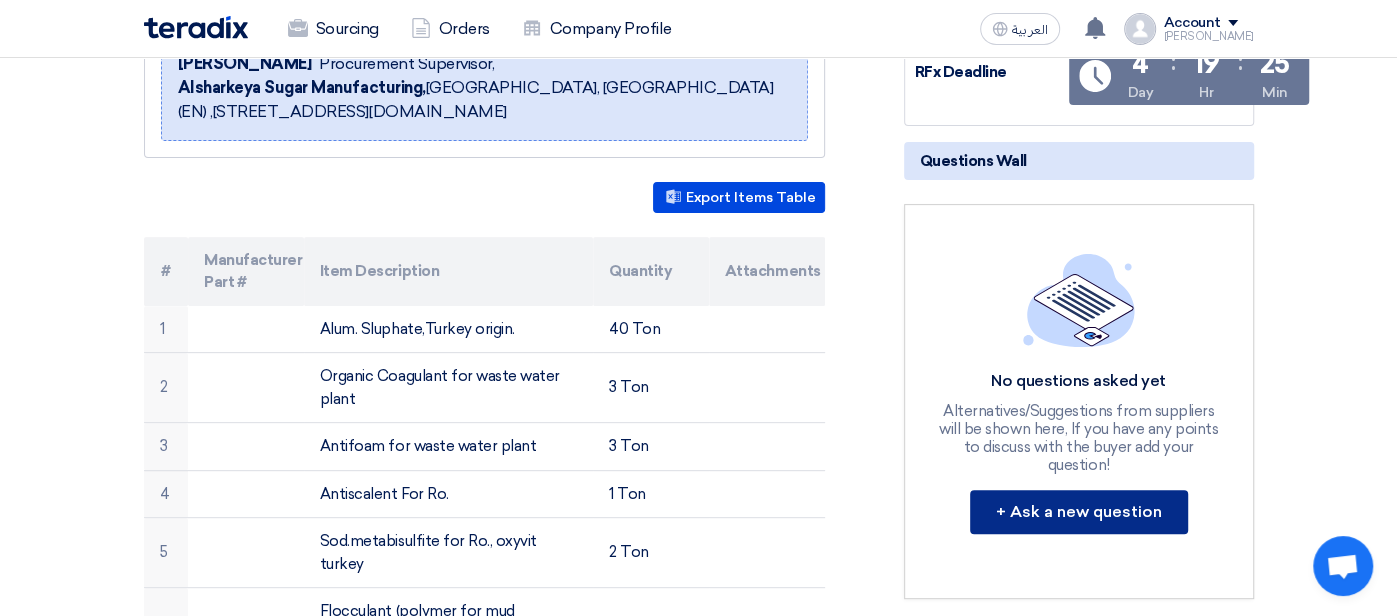 click on "+ Ask a new question" 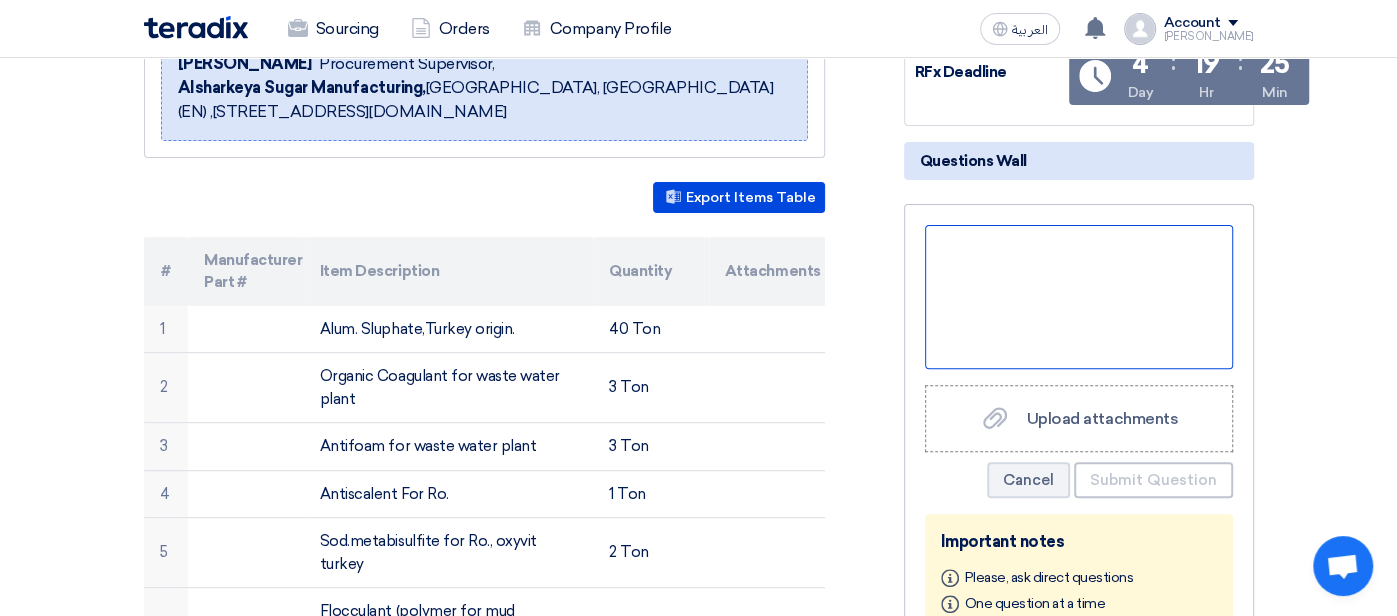 click 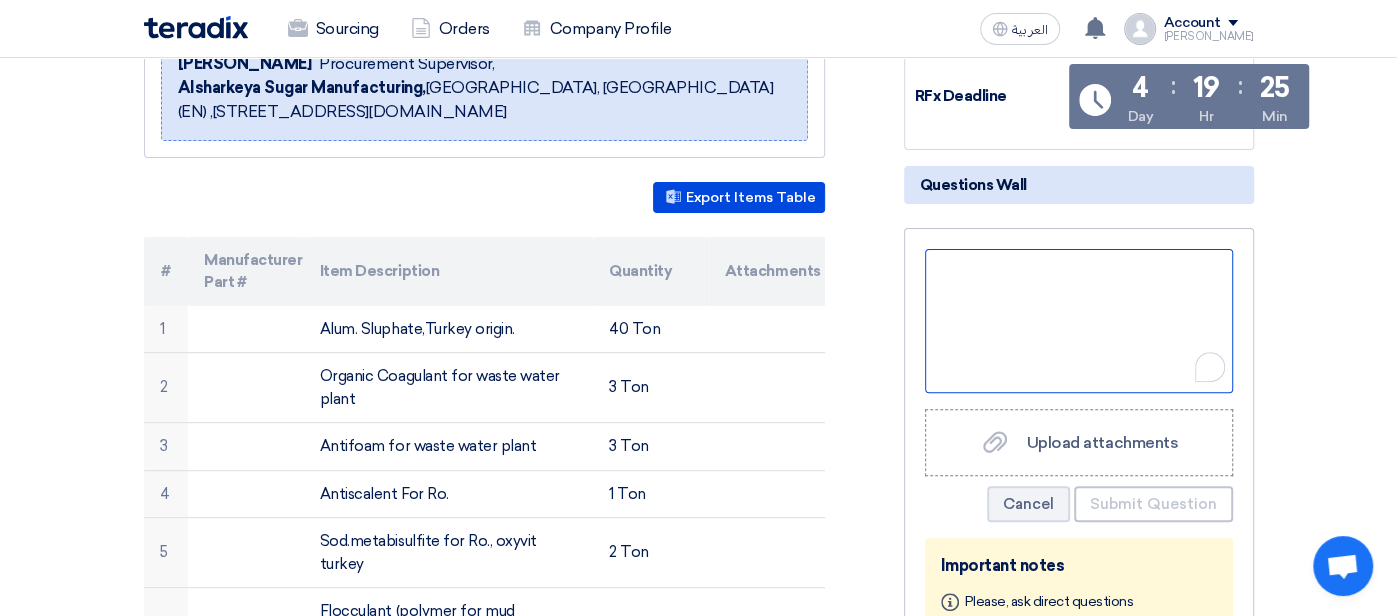 scroll, scrollTop: 401, scrollLeft: 0, axis: vertical 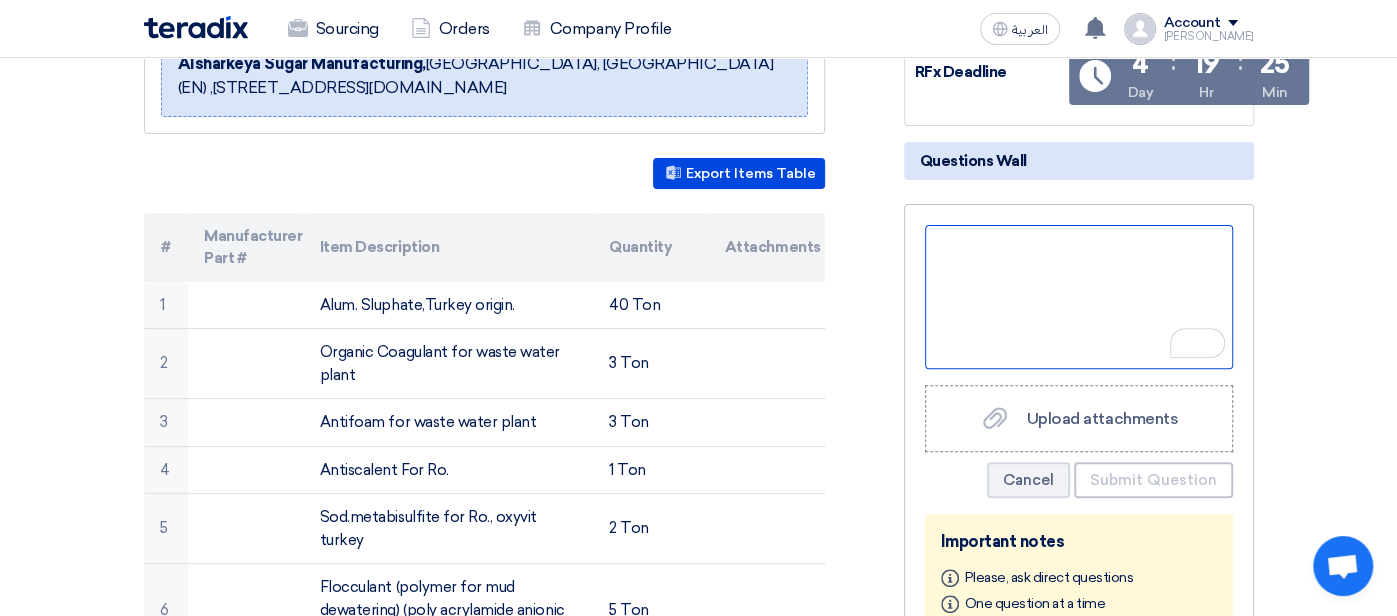 type 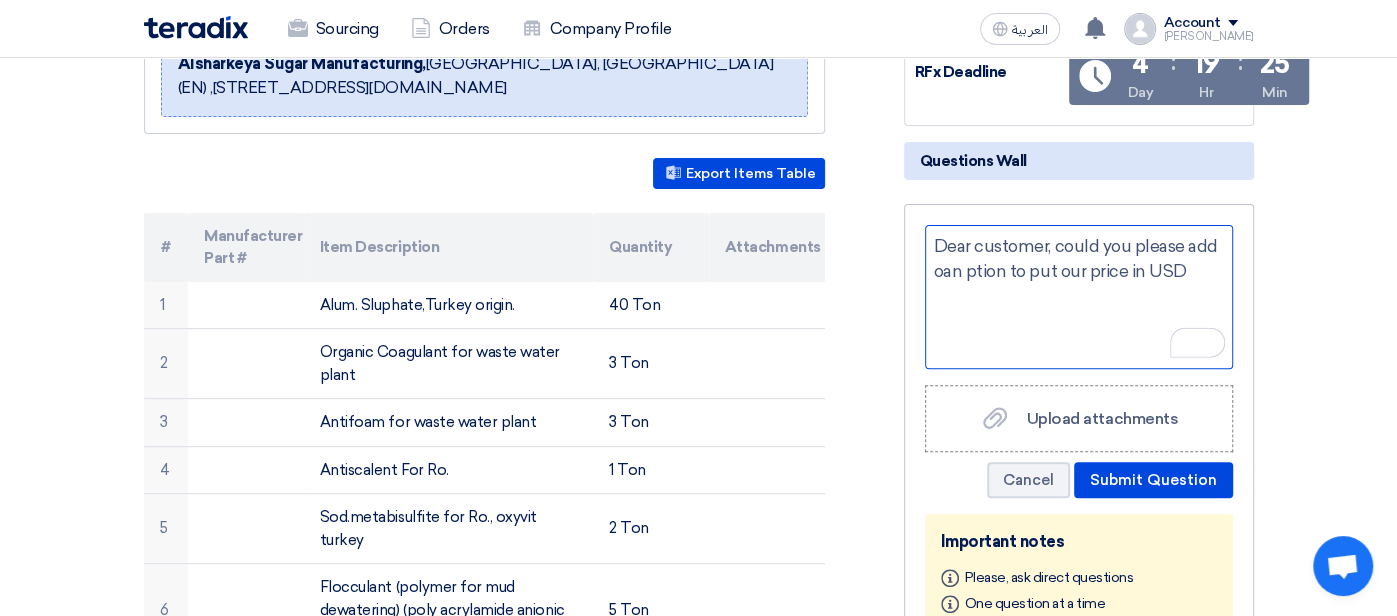 click on "Dear customer, could you please add oan ption to put our price in USD" 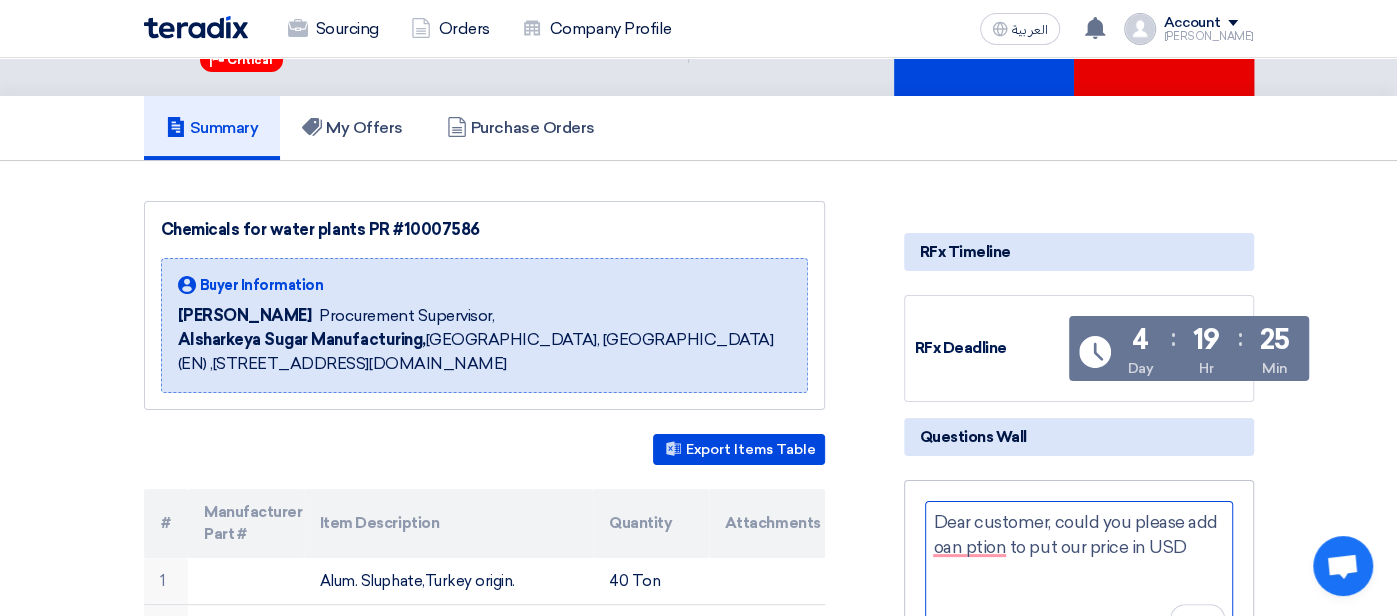 scroll, scrollTop: 229, scrollLeft: 0, axis: vertical 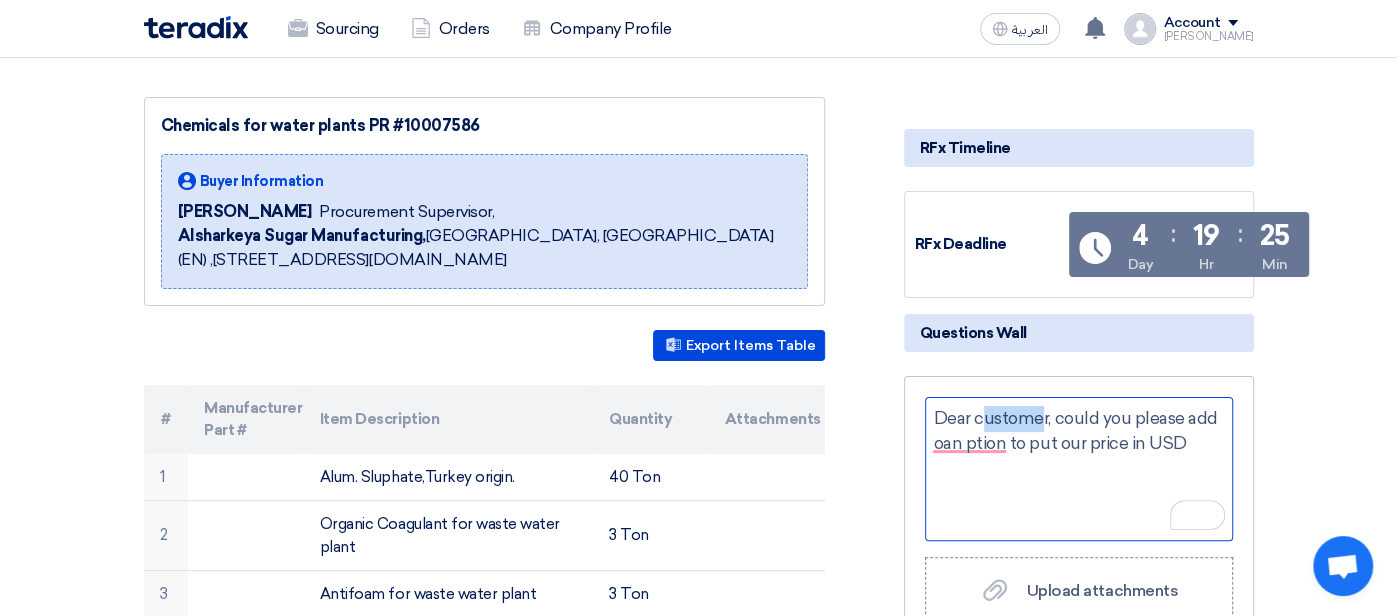 drag, startPoint x: 1043, startPoint y: 415, endPoint x: 979, endPoint y: 415, distance: 64 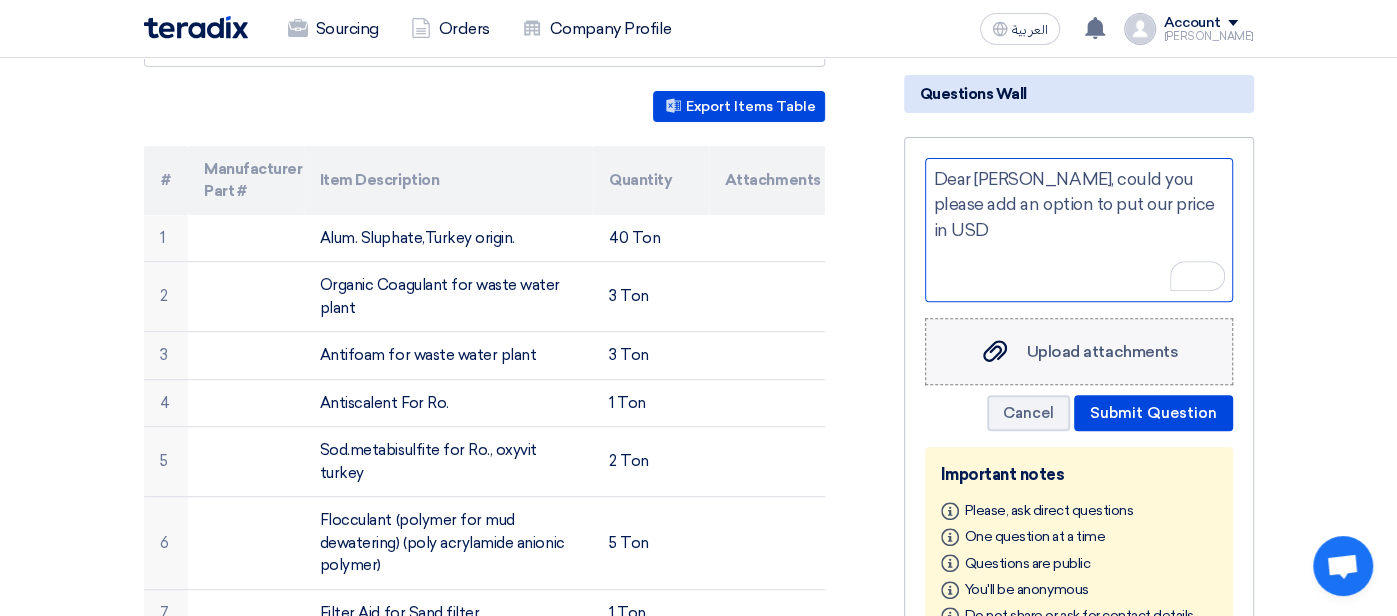 scroll, scrollTop: 489, scrollLeft: 0, axis: vertical 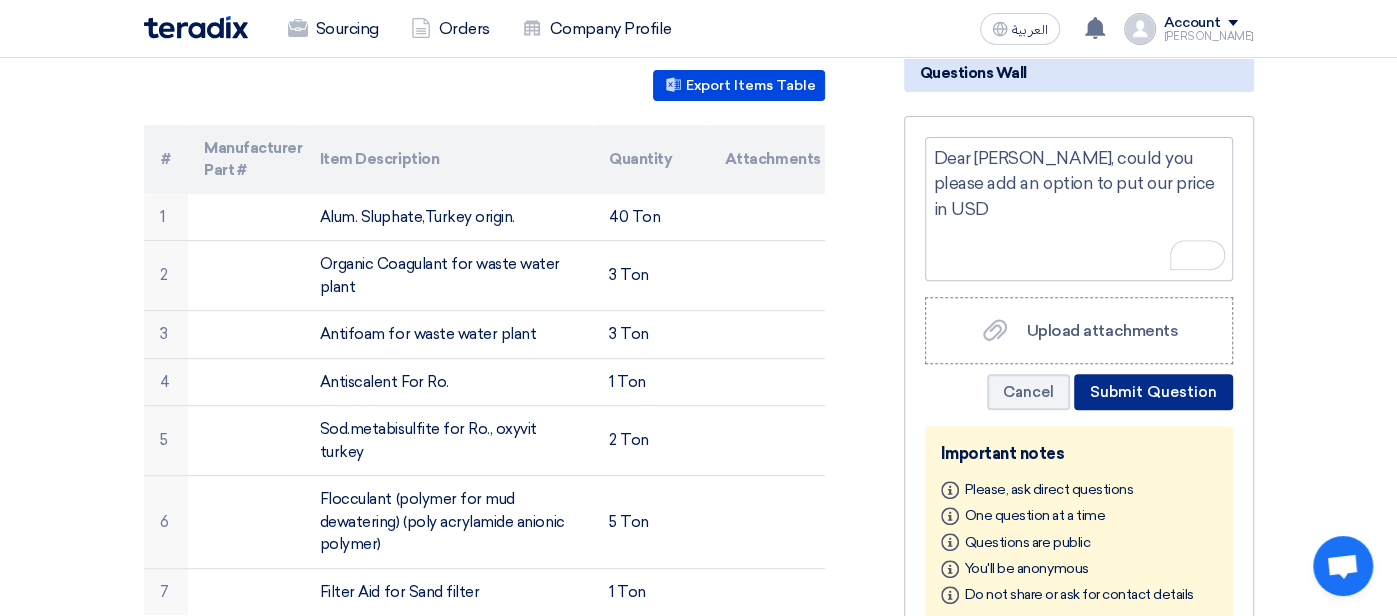click on "Submit Question" 